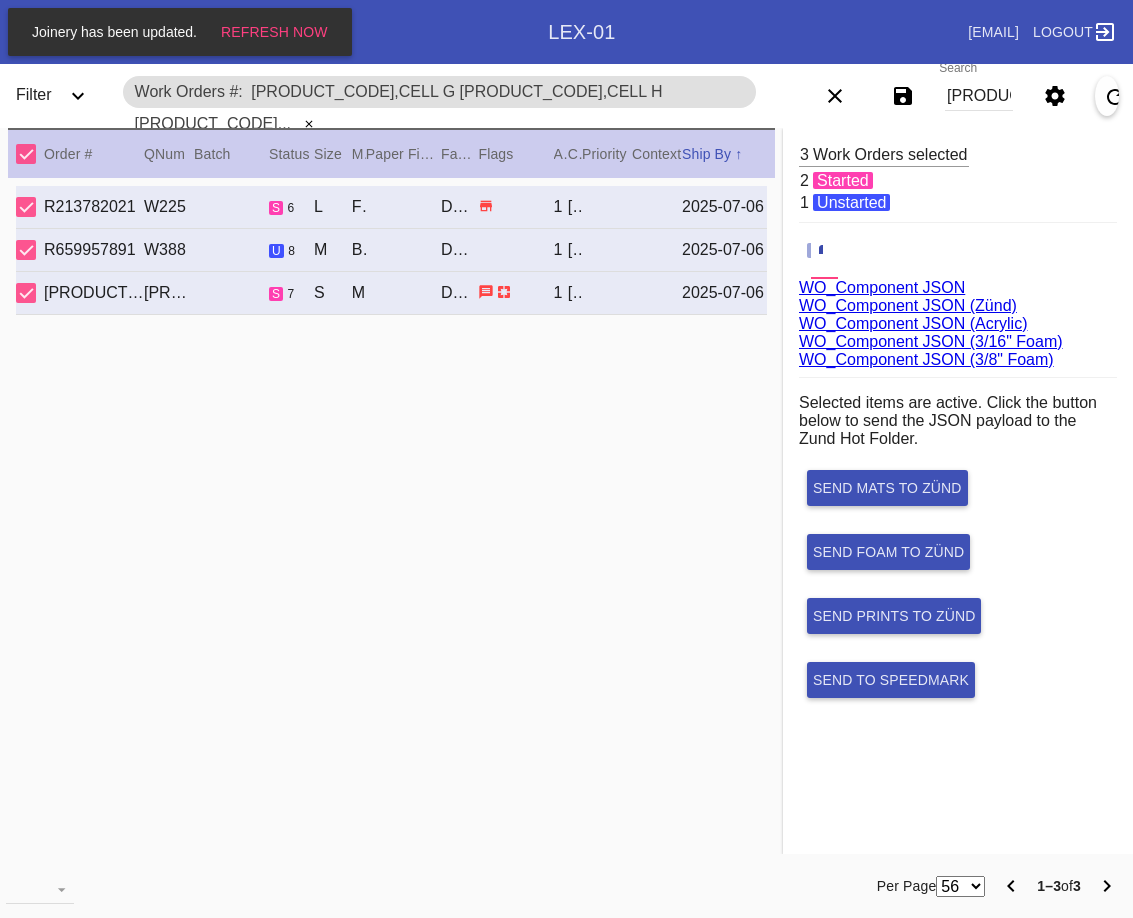 scroll, scrollTop: 0, scrollLeft: 0, axis: both 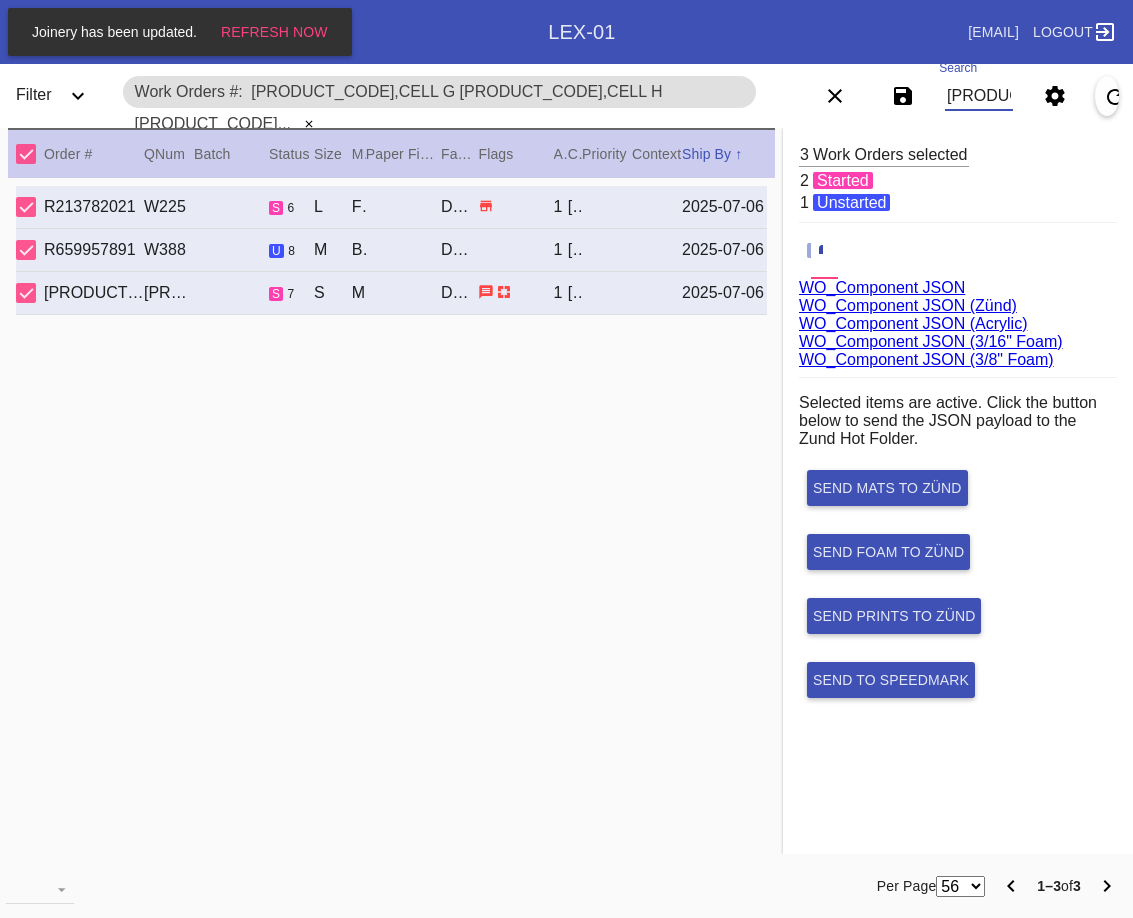 click on "[PRODUCT_CODE],Cell G [PRODUCT_CODE],Cell H [PRODUCT_CODE],Cell G" at bounding box center (979, 96) 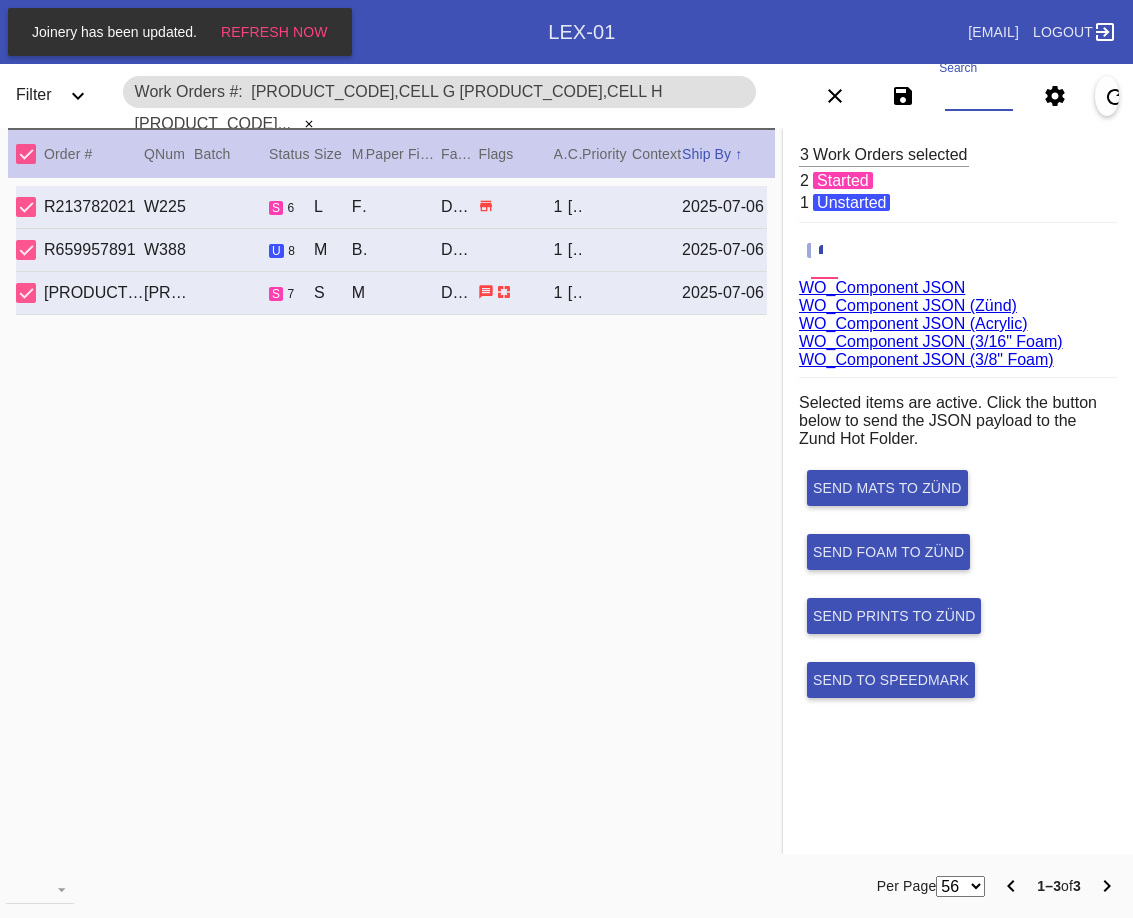 paste on "W327051083125368,Cell F W971784399105747,Cell G W601065770691940,Cell A W329900998889778,Cell C W937282177821665,Cell F W705031371076603,Cell B W857474976767926,Cell G W310637824870322,Cell F W632189131491402,Cell B W423399423353532,Cell B W705938529892366,Cell F W822010295360311,Cell D W449634517615137,Cell G W486426316445704,Cell F" 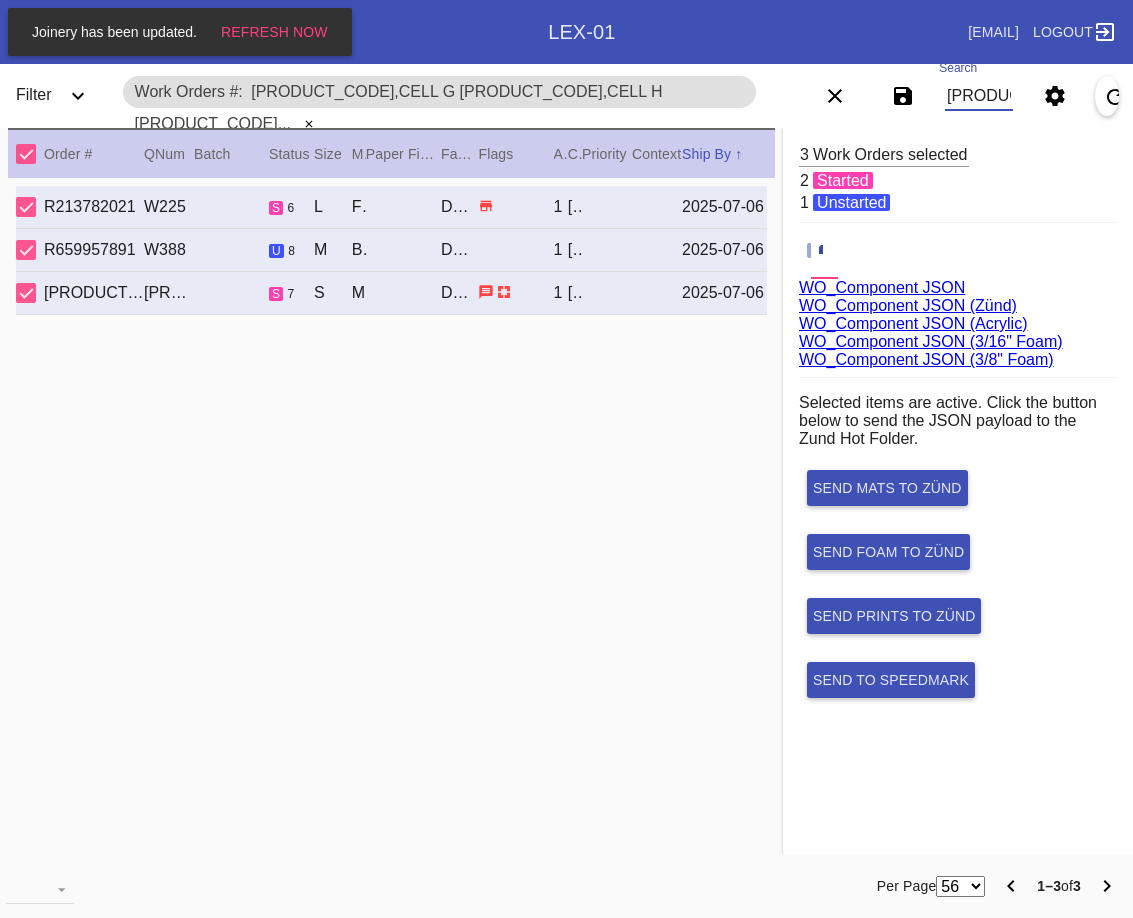 scroll, scrollTop: 0, scrollLeft: 2733, axis: horizontal 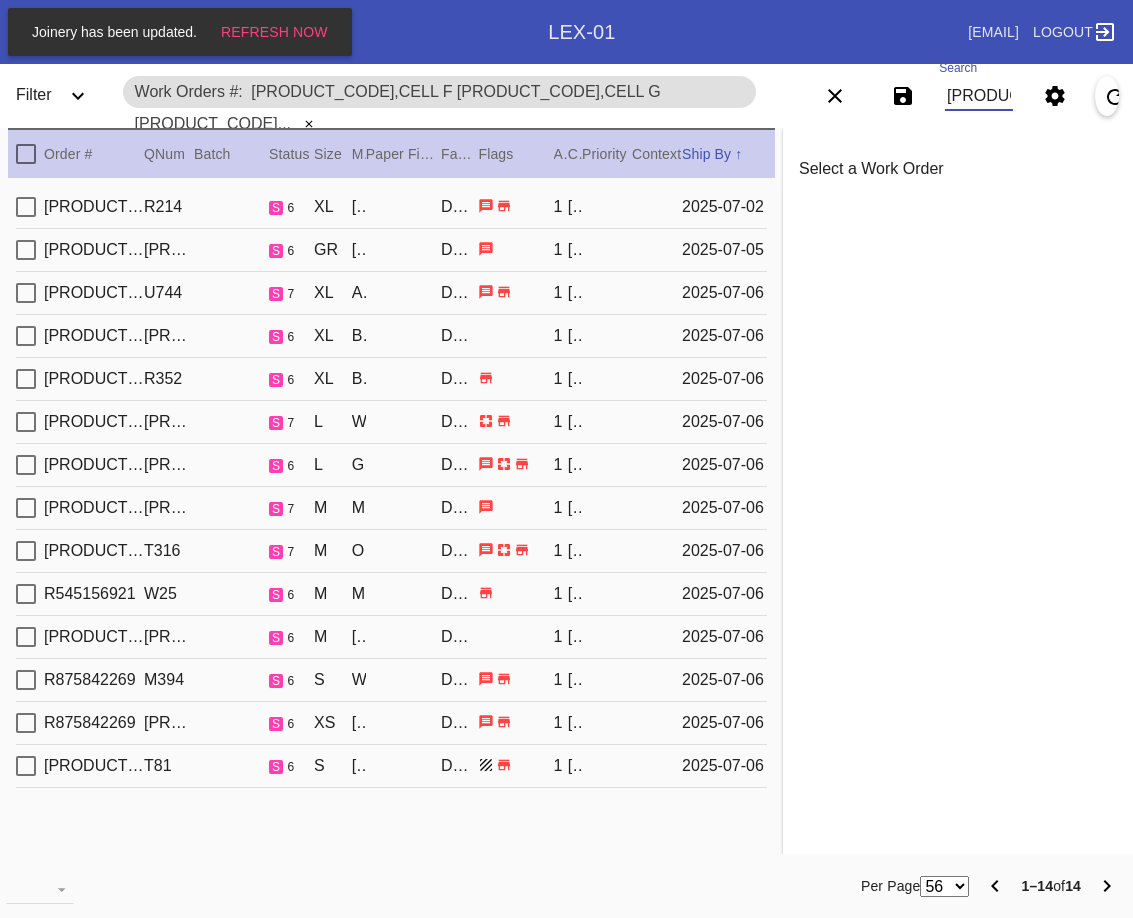 click at bounding box center (26, 154) 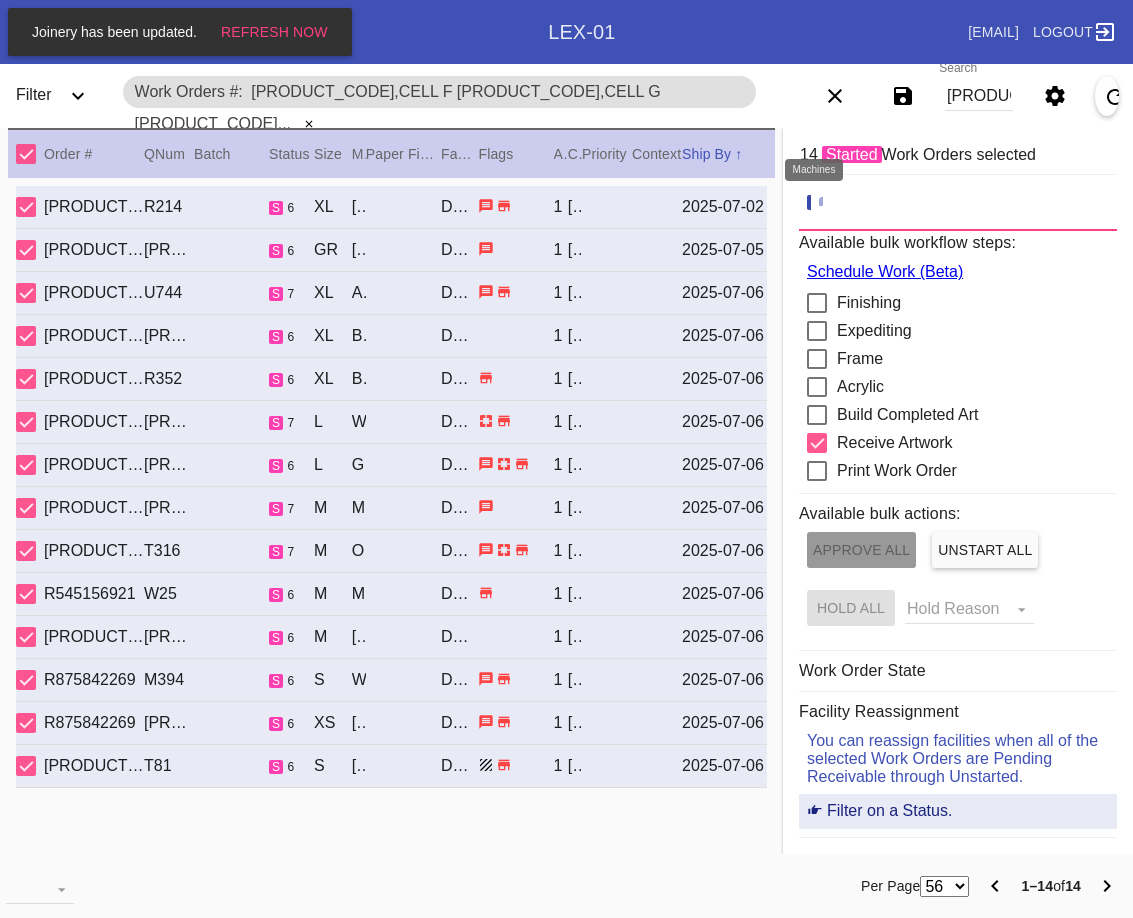 click at bounding box center (829, 201) 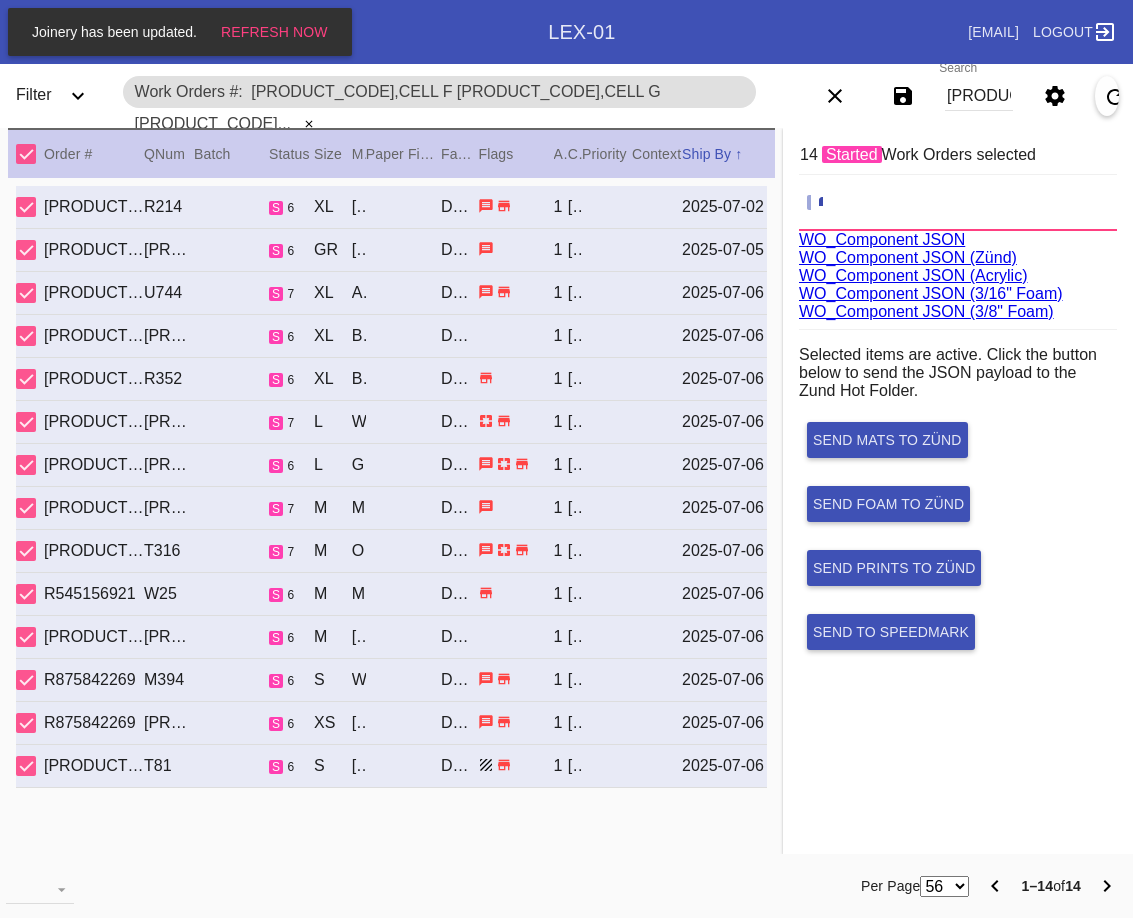 scroll, scrollTop: 75, scrollLeft: 0, axis: vertical 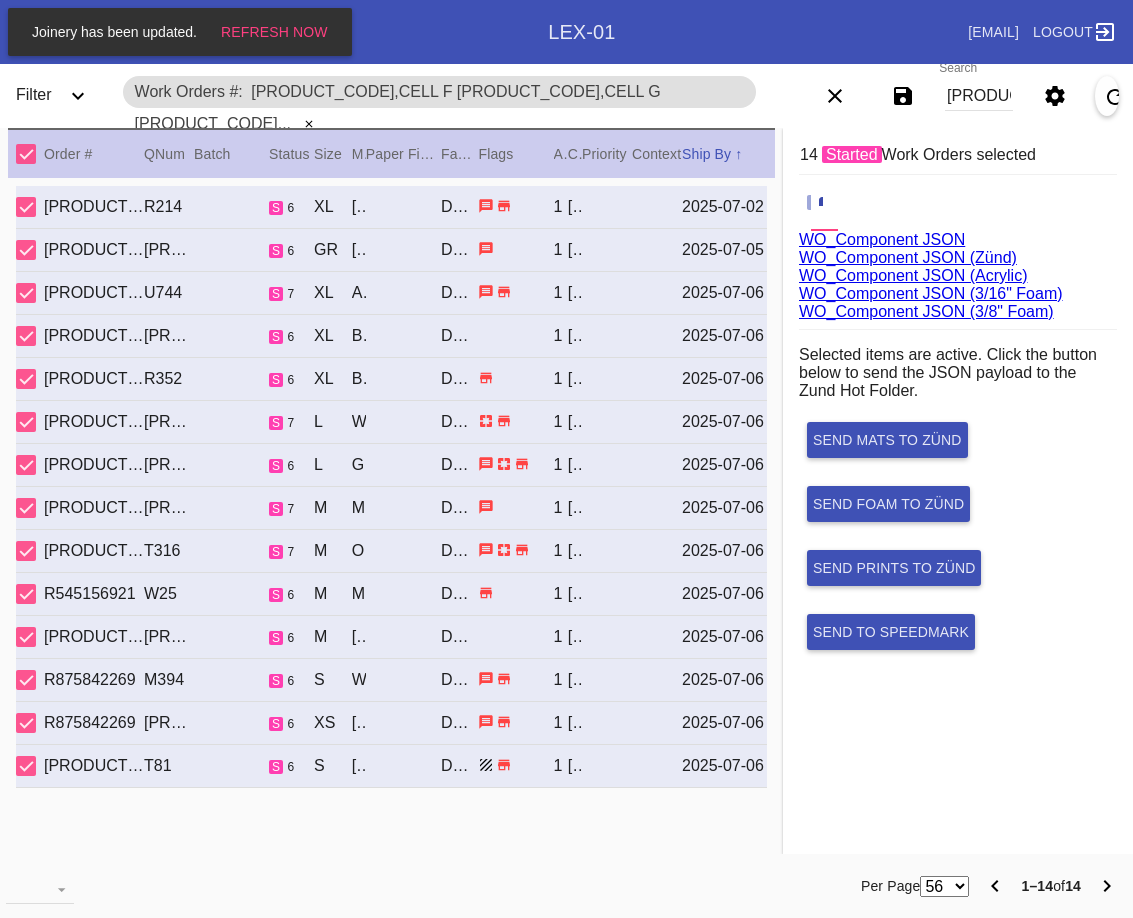 click on "WO_Component JSON WO_Component JSON (Zünd) WO_Component JSON (Acrylic) WO_Component JSON (3/16" Foam) WO_Component JSON (3/8" Foam)" at bounding box center [958, 280] 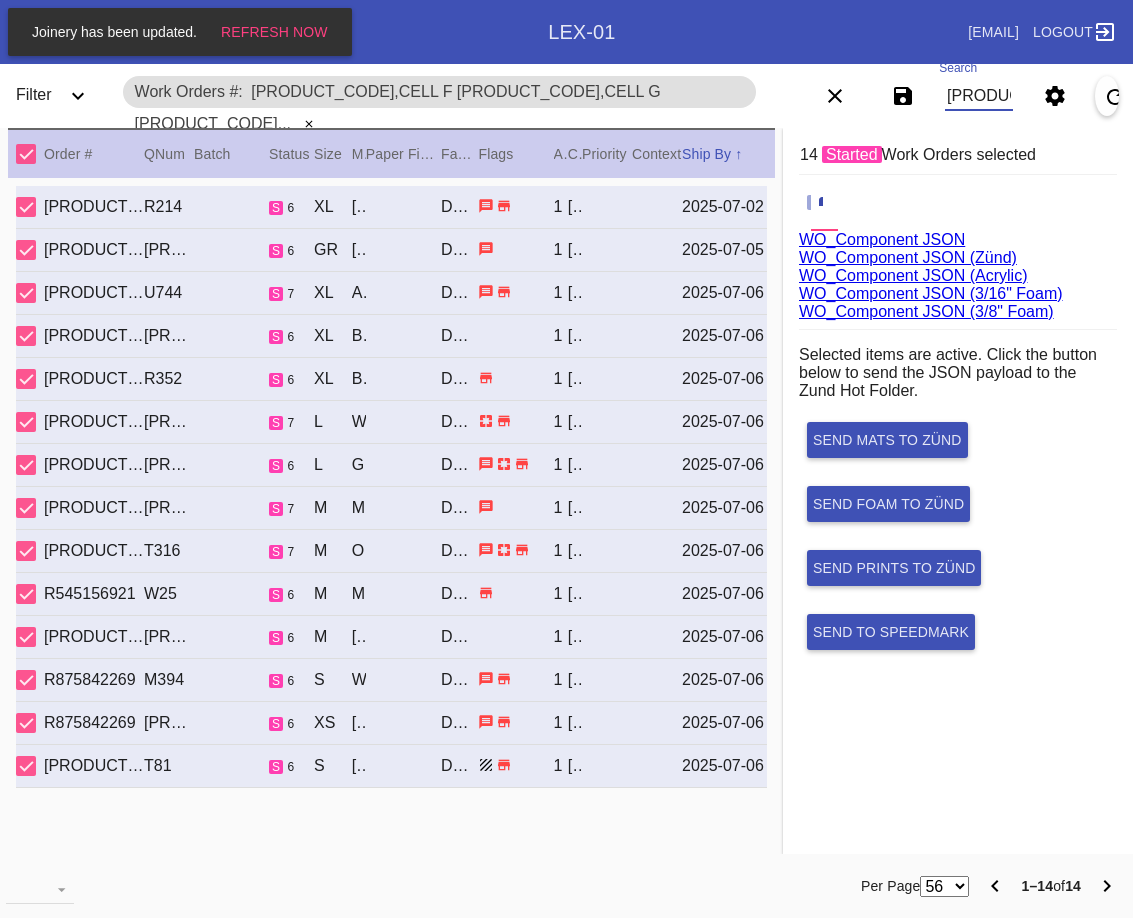 click on "W327051083125368,Cell F W971784399105747,Cell G W601065770691940,Cell A W329900998889778,Cell C W937282177821665,Cell F W705031371076603,Cell B W857474976767926,Cell G W310637824870322,Cell F W632189131491402,Cell B W423399423353532,Cell B W705938529892366,Cell F W822010295360311,Cell D W449634517615137,Cell G W486426316445704,Cell F" at bounding box center [979, 96] 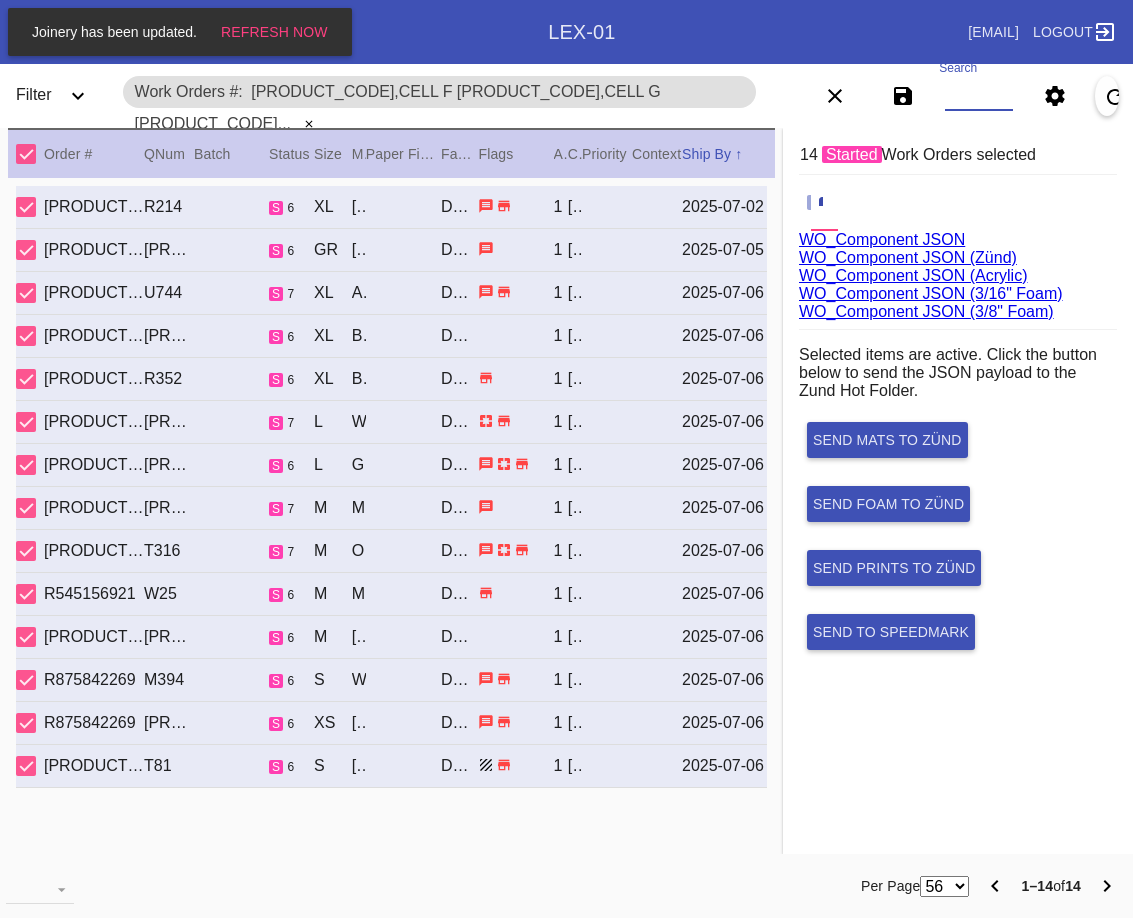 paste on "[ID],Cell G" 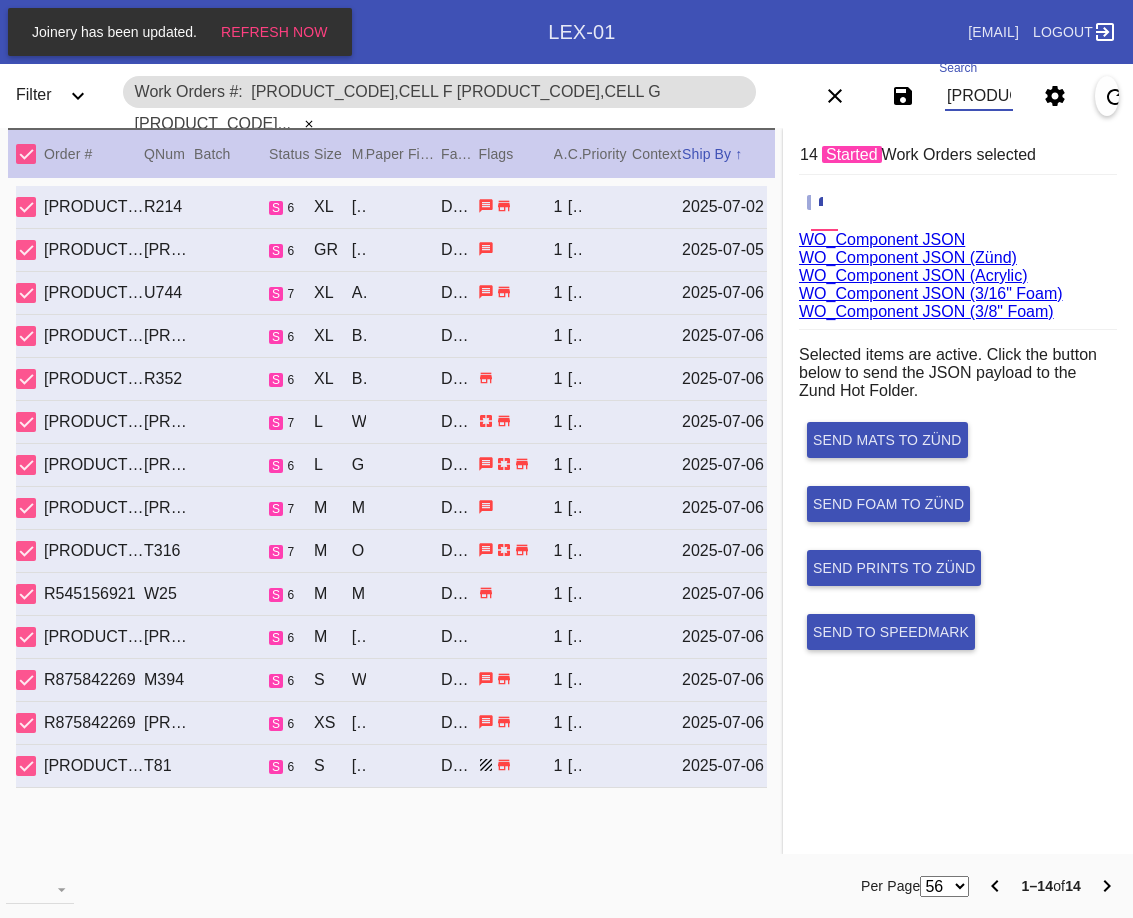 scroll, scrollTop: 0, scrollLeft: 133, axis: horizontal 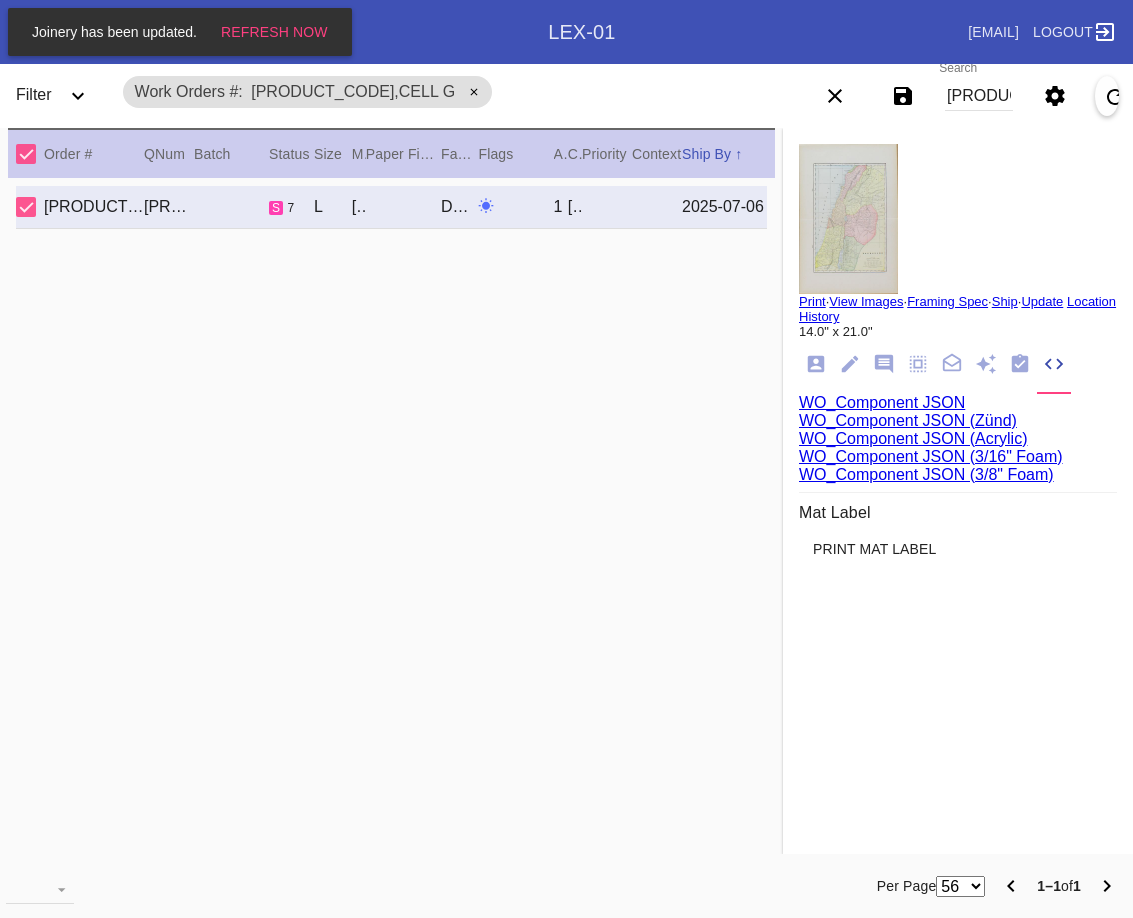 click on "WO_Component JSON (Acrylic)" at bounding box center (913, 438) 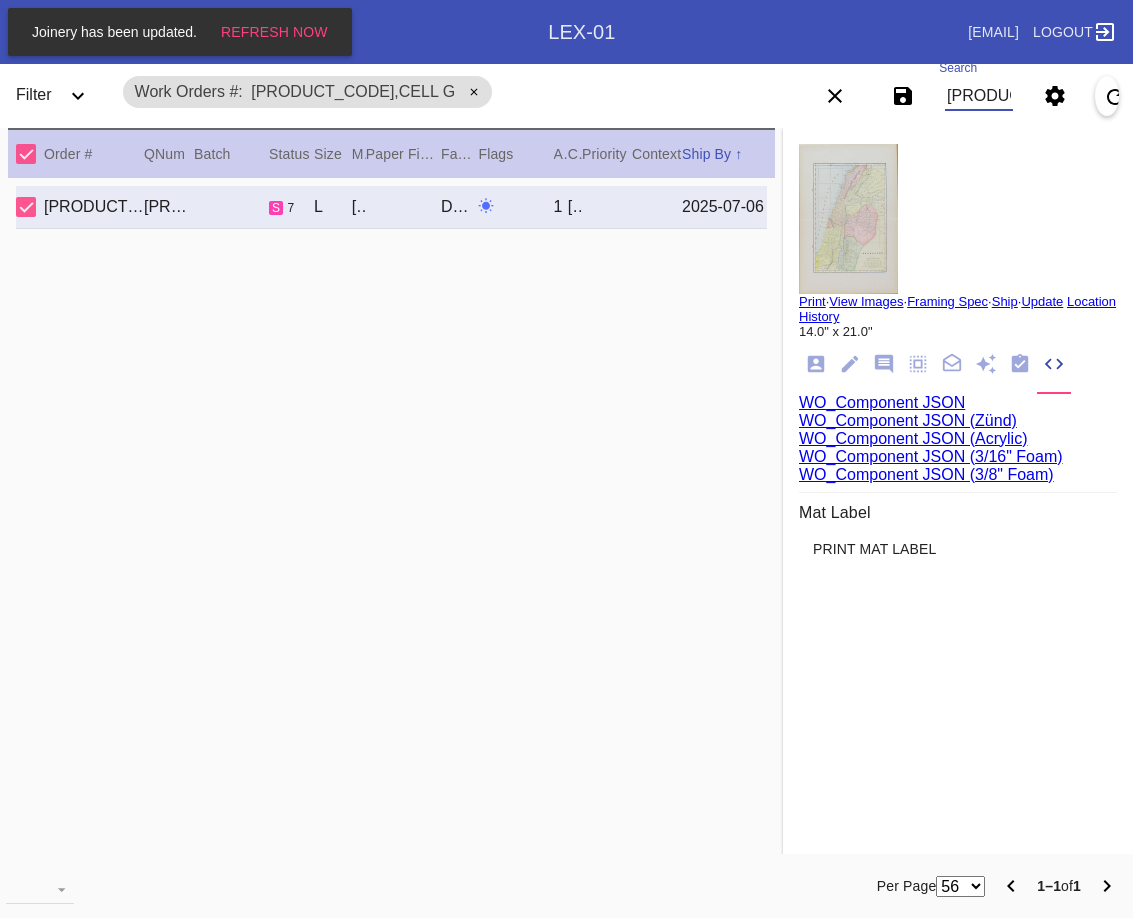 click on "[ID],Cell G" at bounding box center [979, 96] 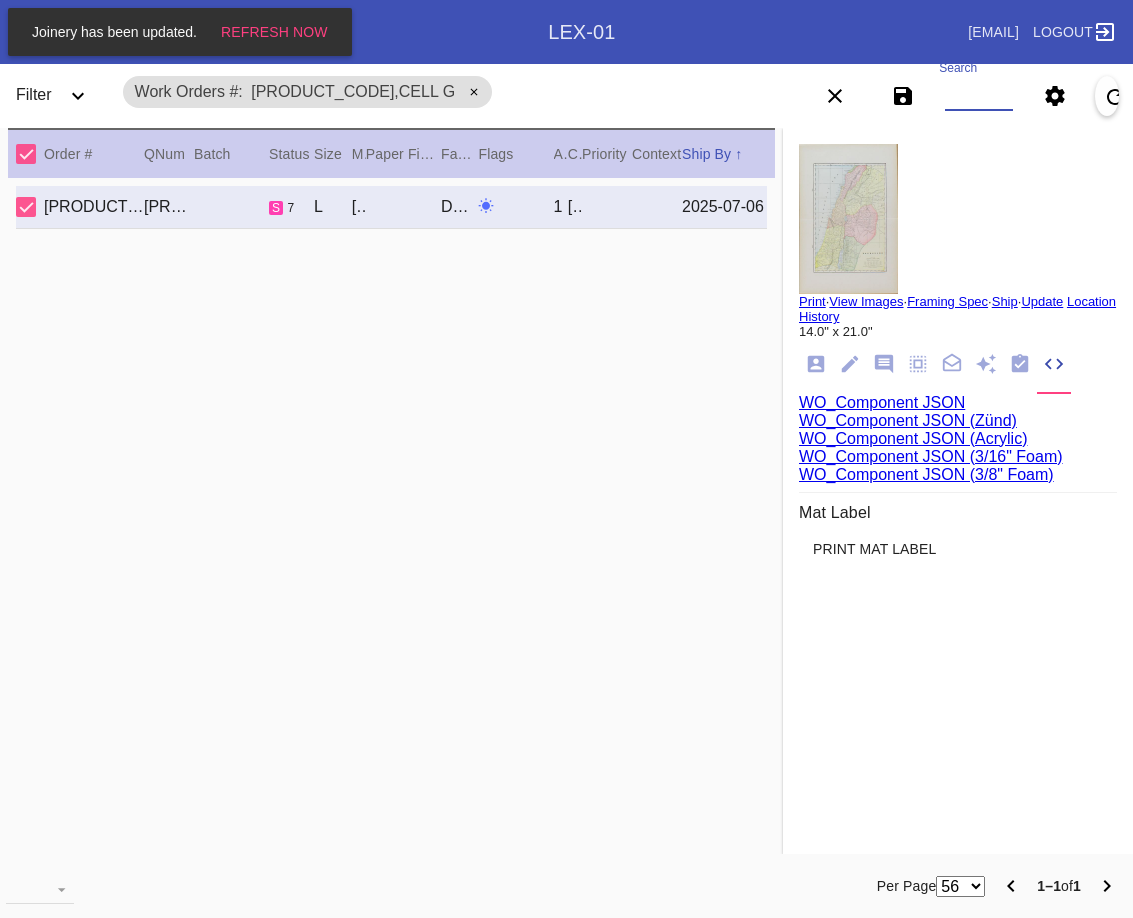 paste on "W310637824870322,Cell F W423399423353532,Cell B W425045738131513,Cell G W495855800226986,Cell F W794698210910673,Cell A W164176201162570,Cell C W252509756746929,Cell E W865703680972908,Cell C" 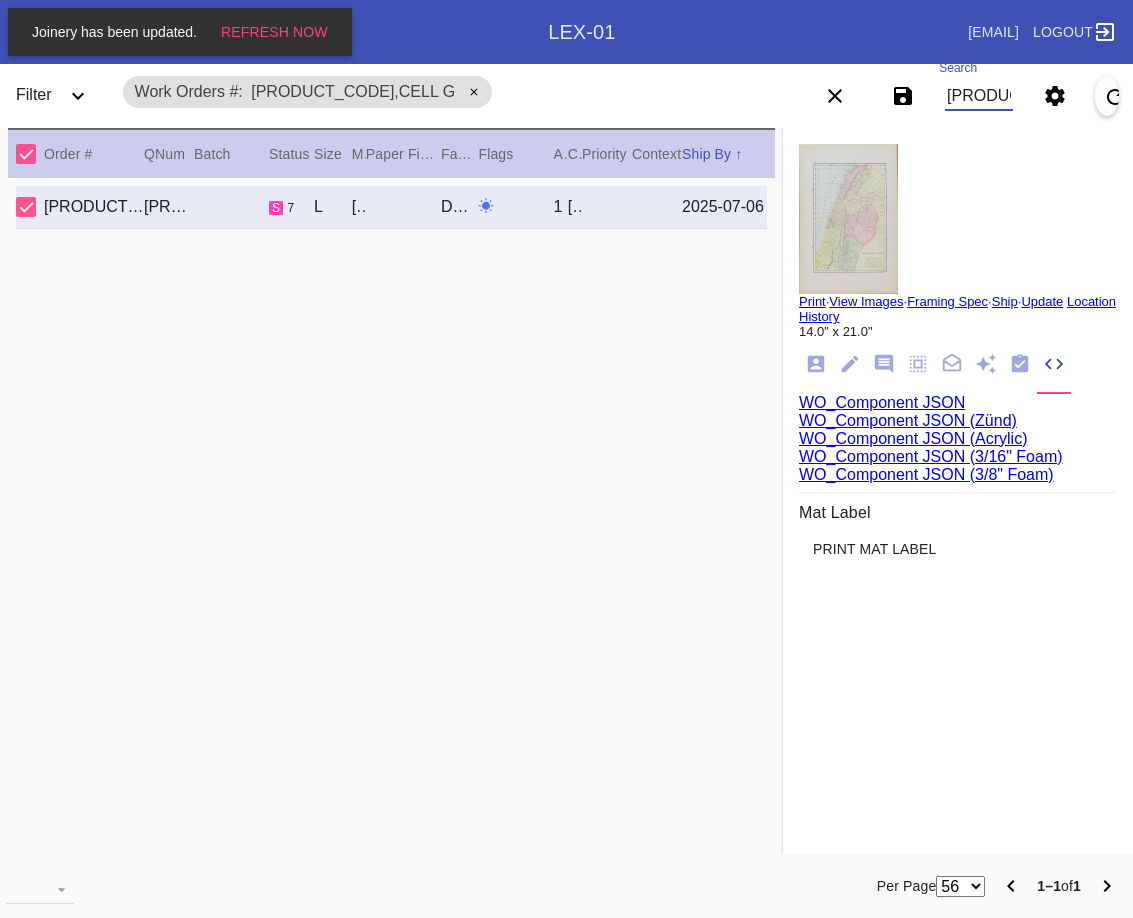 scroll, scrollTop: 0, scrollLeft: 1532, axis: horizontal 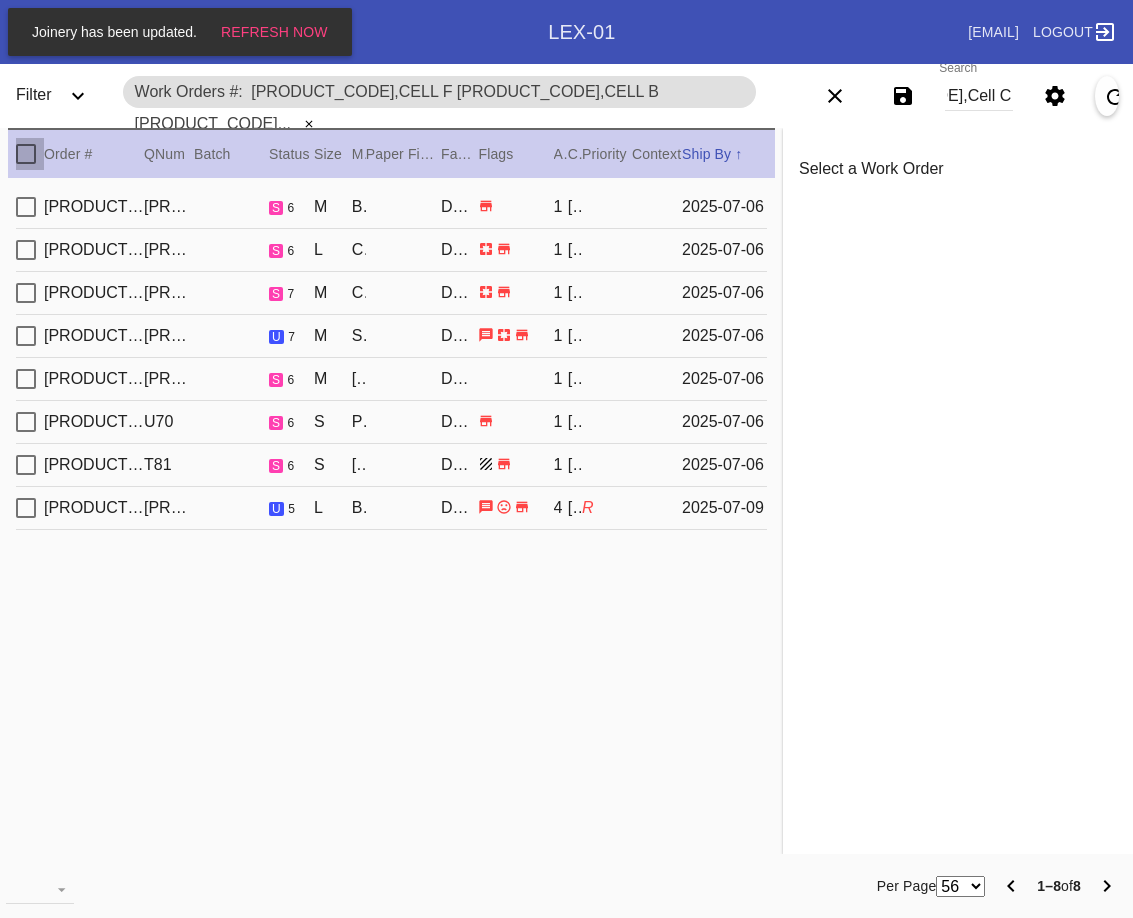 click at bounding box center (26, 154) 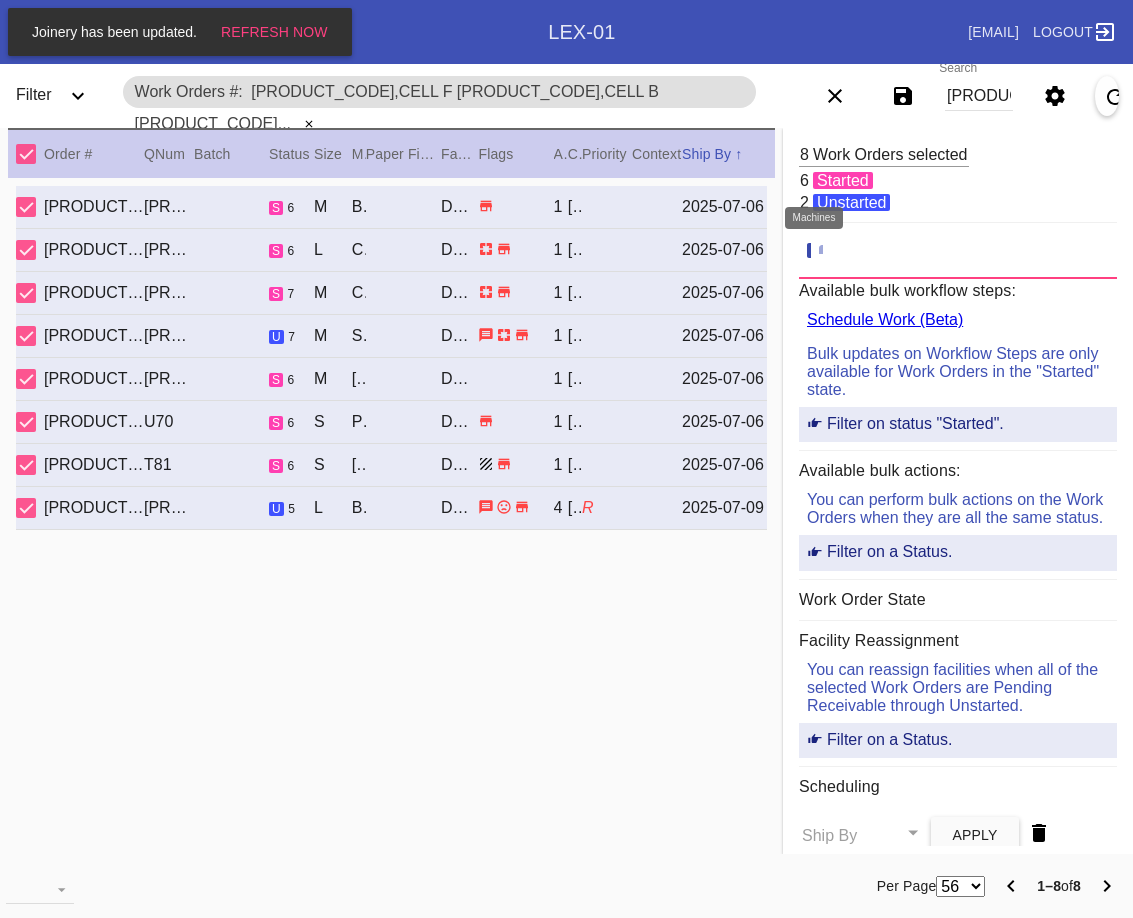 click at bounding box center [829, 251] 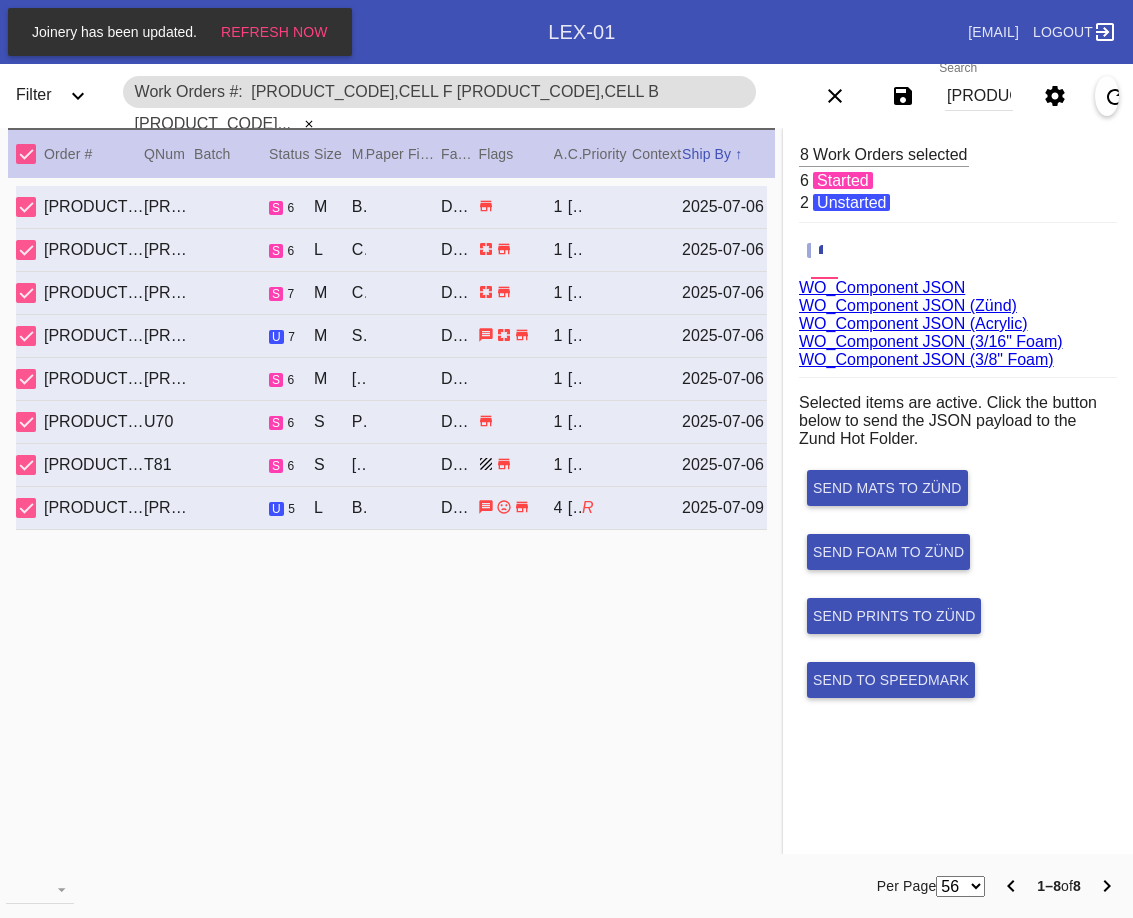 click on "WO_Component JSON (Acrylic)" at bounding box center (913, 323) 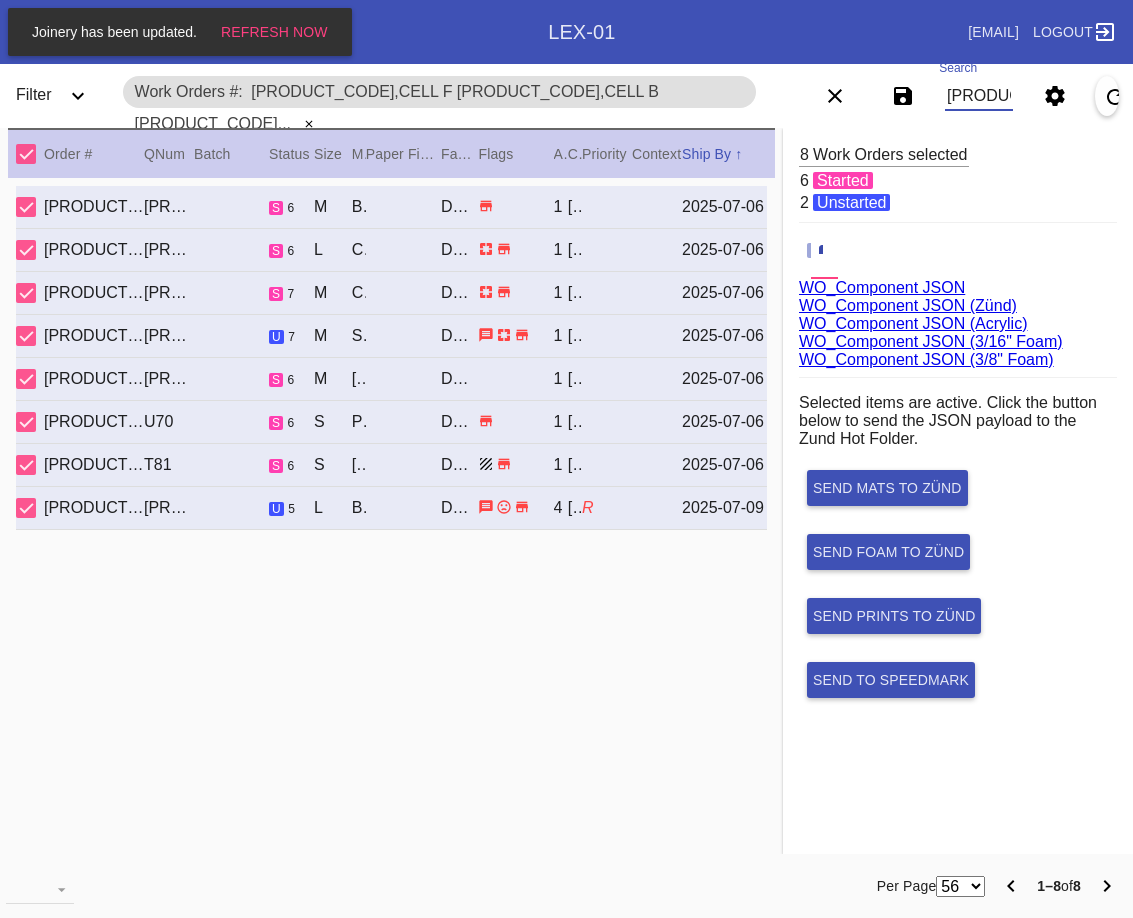 click on "W310637824870322,Cell F W423399423353532,Cell B W425045738131513,Cell G W495855800226986,Cell F W794698210910673,Cell A W164176201162570,Cell C W252509756746929,Cell E W865703680972908,Cell C" at bounding box center [979, 96] 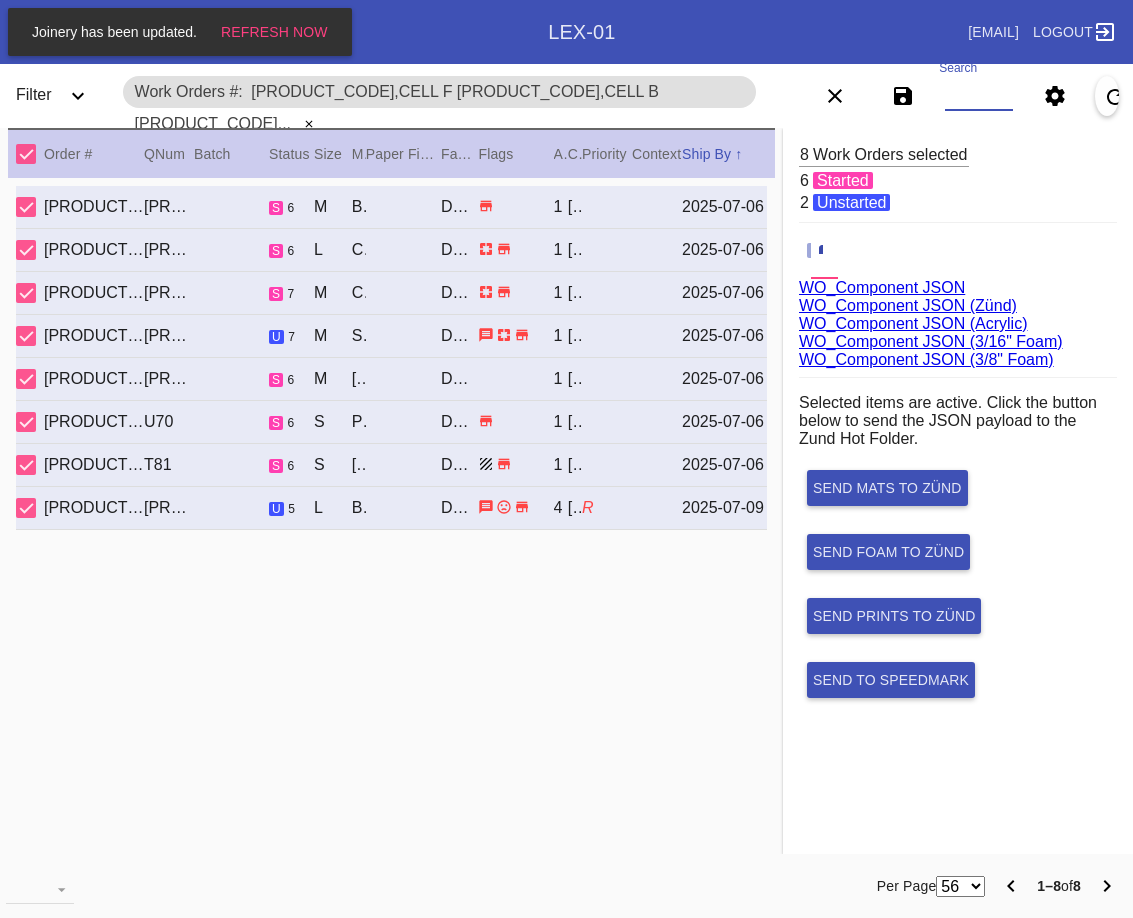 paste on "W495855800226986,Cell F W364002179087059,Cell E W606566894217979,Cell C W219358406366980,Cell E W273578592553033,Cell E W748327178394479,Cell B" 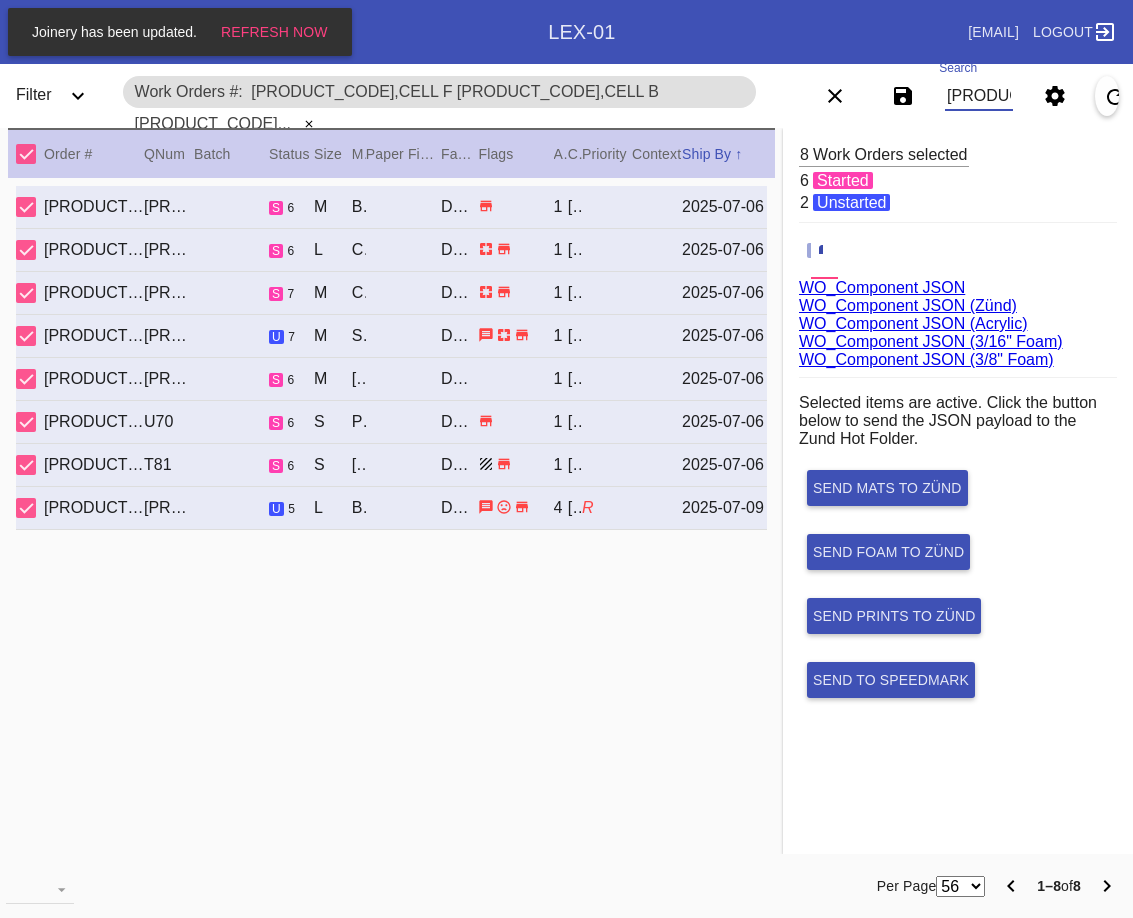 scroll, scrollTop: 0, scrollLeft: 1132, axis: horizontal 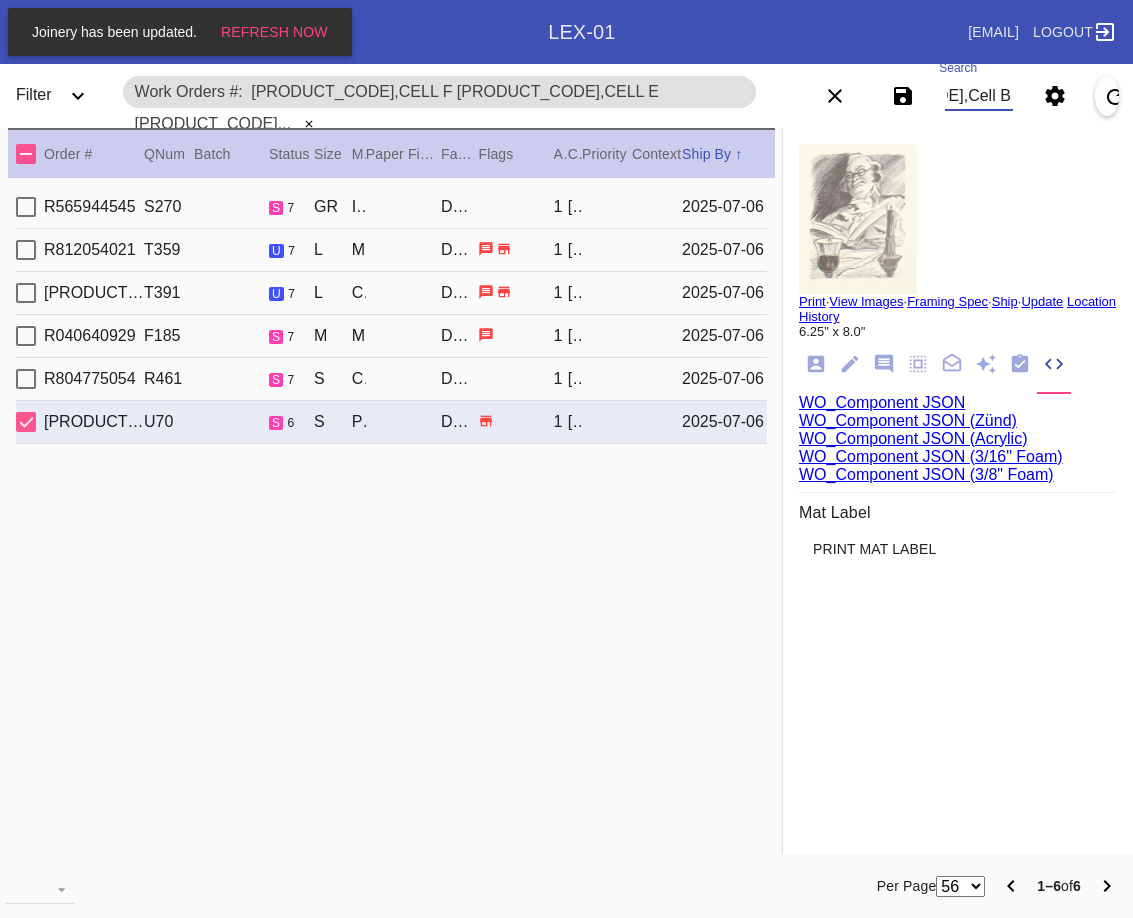 type on "W495855800226986,Cell F W364002179087059,Cell E W606566894217979,Cell C W219358406366980,Cell E W273578592553033,Cell E W748327178394479,Cell B" 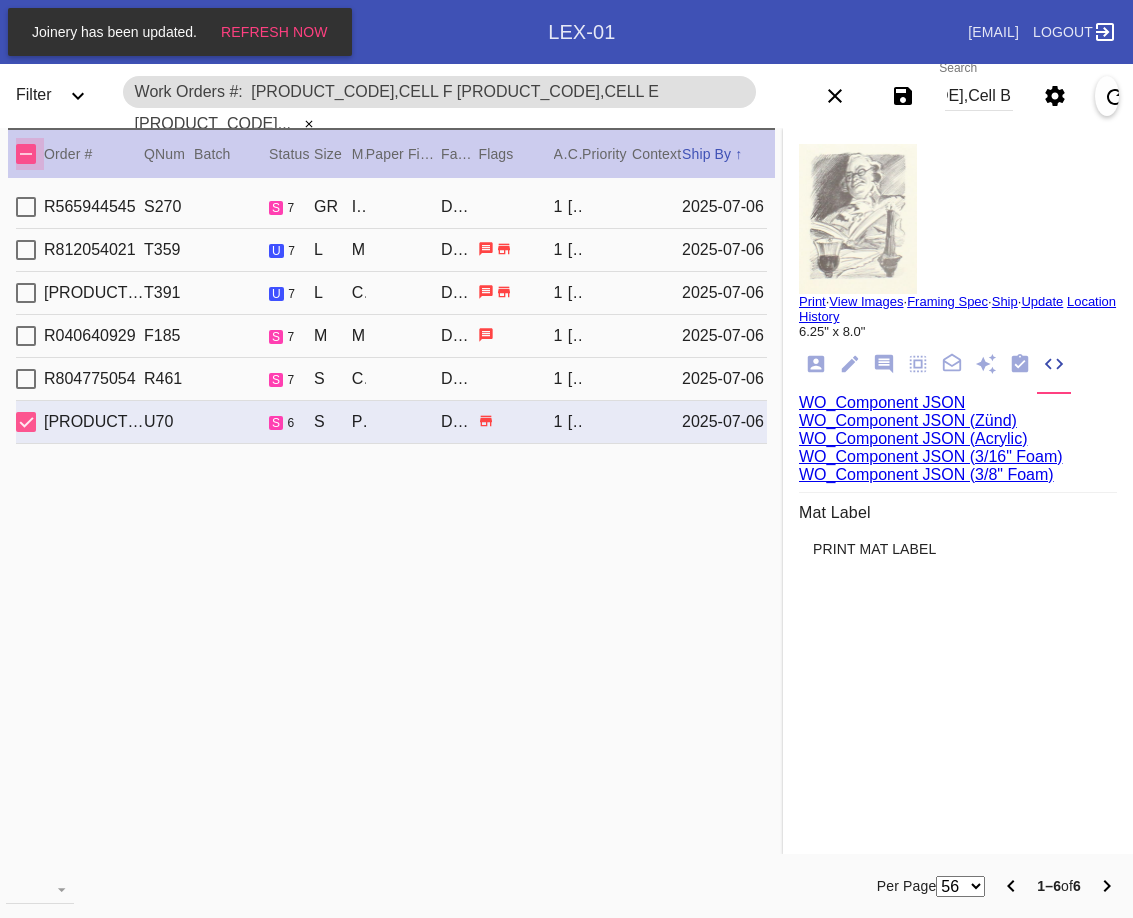 scroll, scrollTop: 0, scrollLeft: 0, axis: both 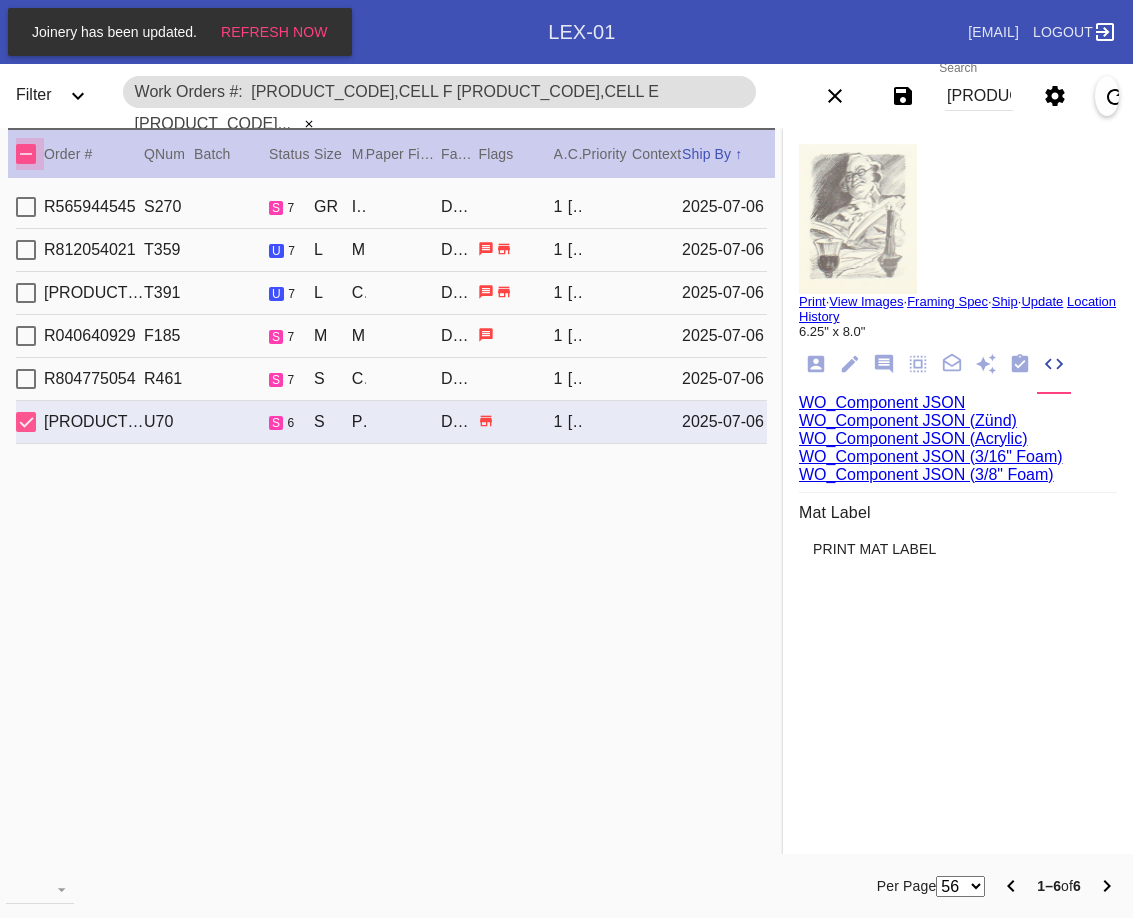 drag, startPoint x: 24, startPoint y: 148, endPoint x: 245, endPoint y: 252, distance: 244.24782 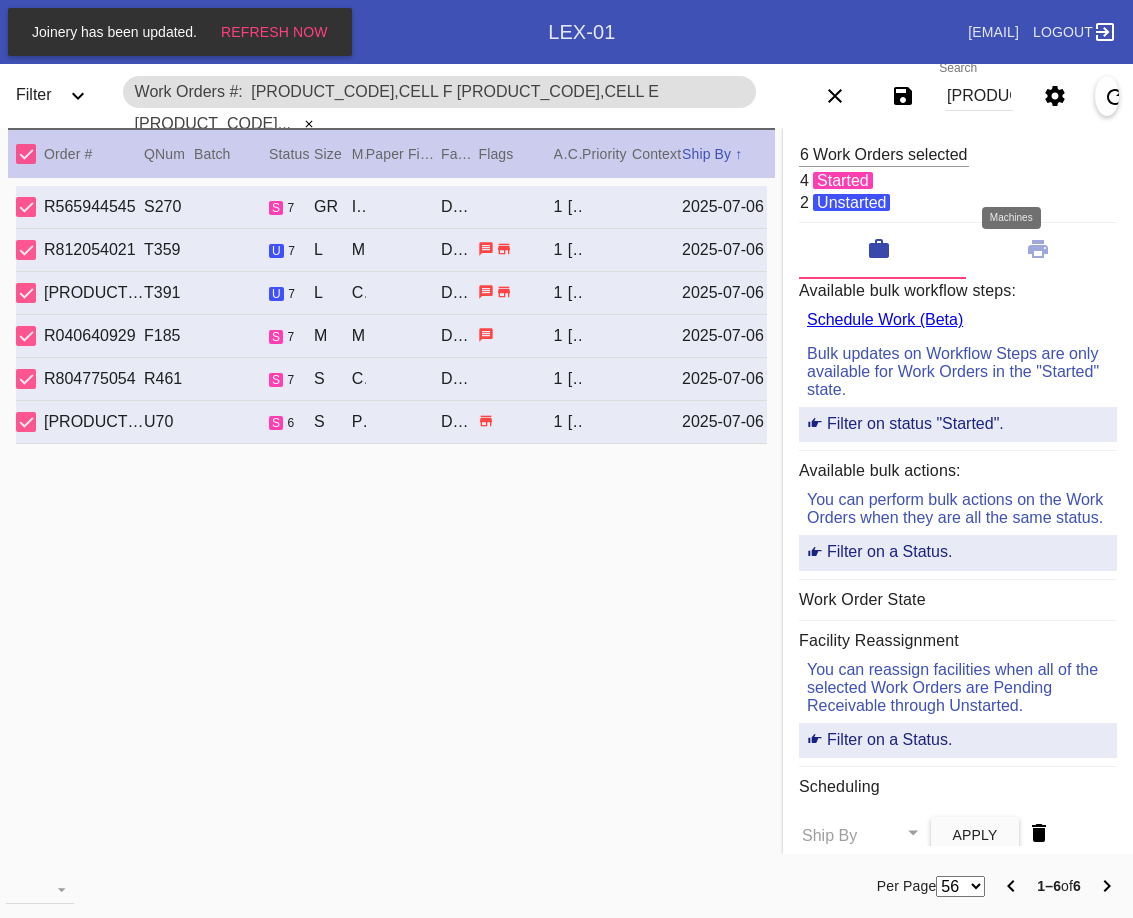 click at bounding box center [1038, 251] 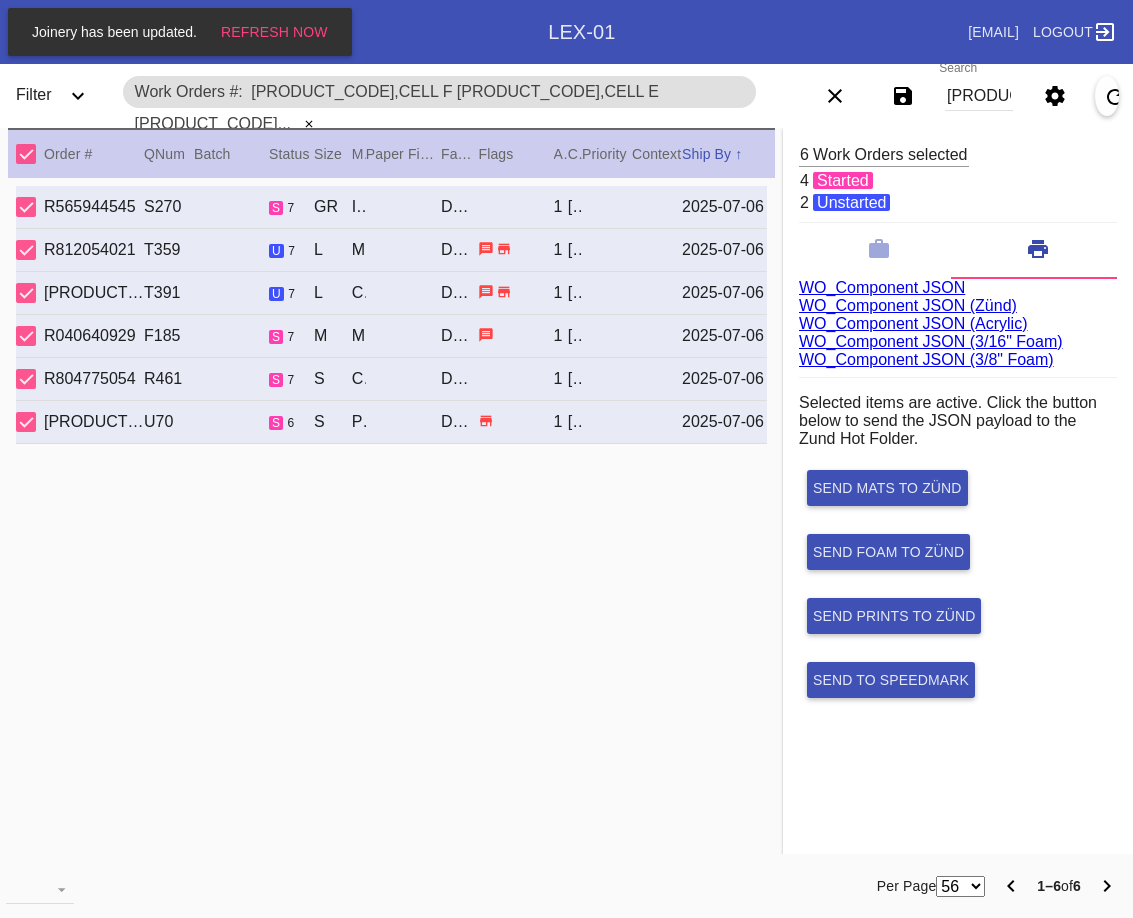 click on "WO_Component JSON (Acrylic)" at bounding box center [913, 323] 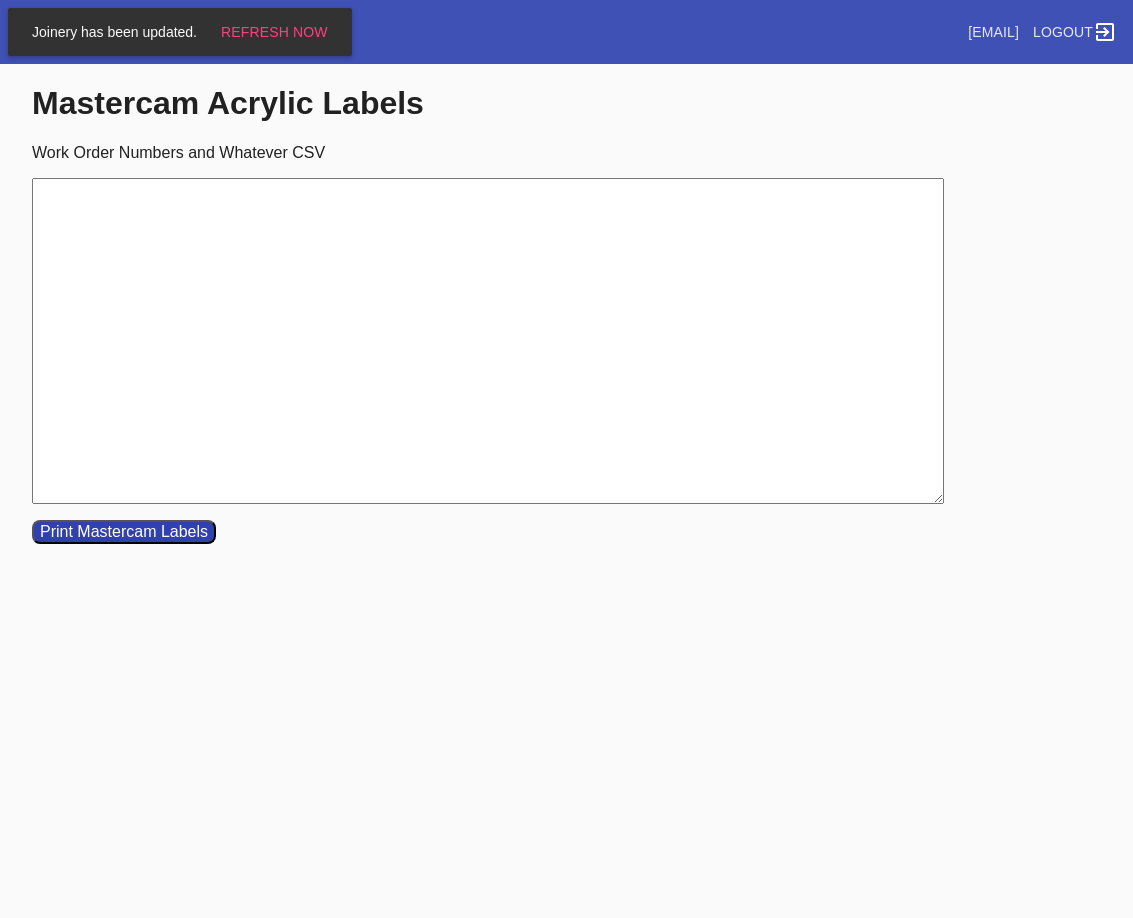 scroll, scrollTop: 0, scrollLeft: 0, axis: both 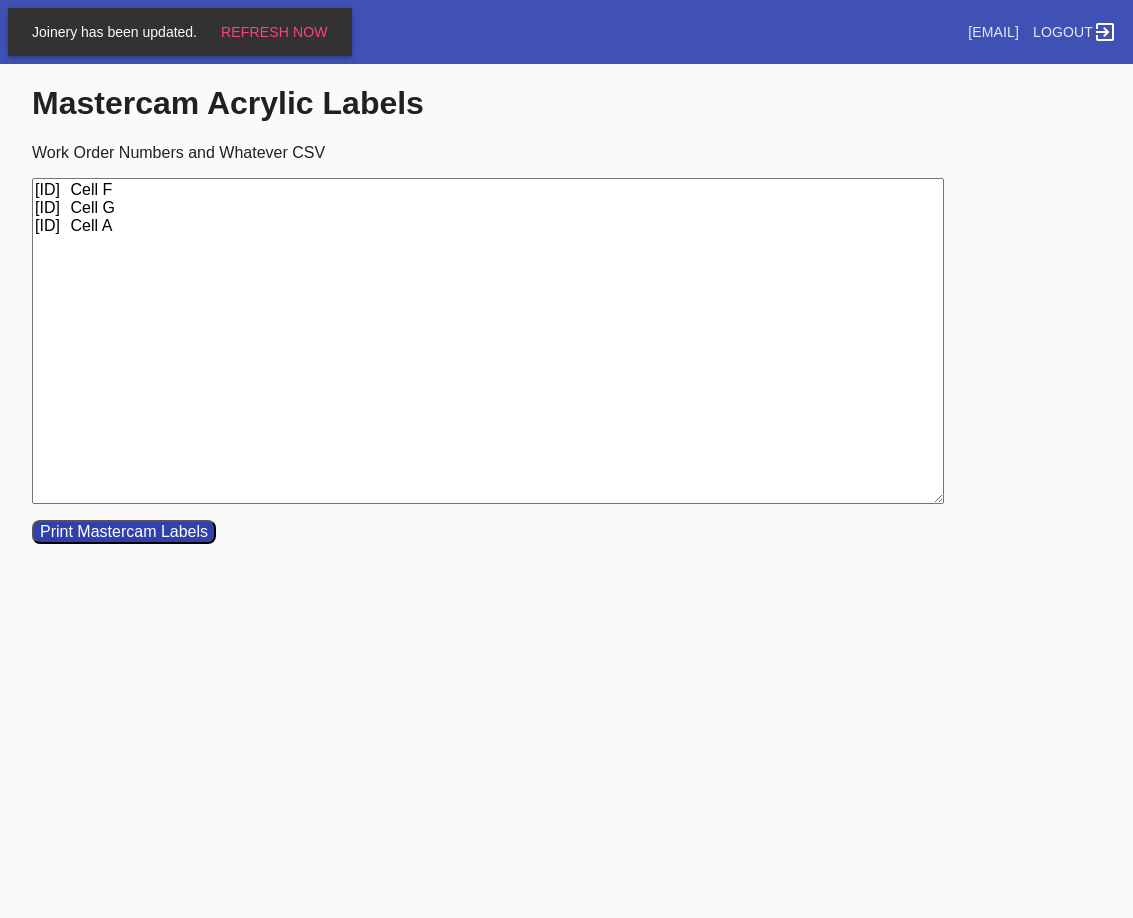 click on "[ID]	Cell F
[ID]	Cell G
[ID]	Cell A" at bounding box center [488, 341] 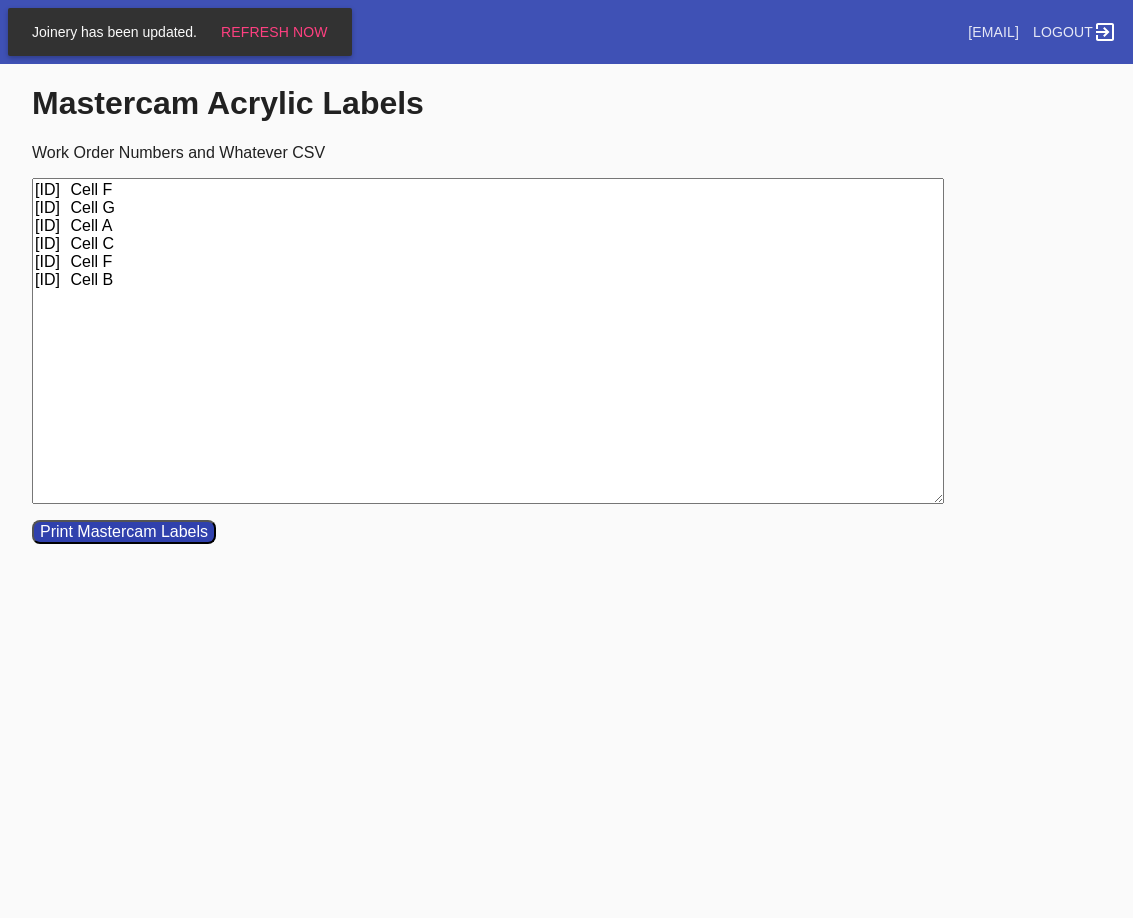 click on "[ID]	Cell F
[ID]	Cell G
[ID]	Cell A
[ID]	Cell C
[ID]	Cell F
[ID]	Cell B" at bounding box center (488, 341) 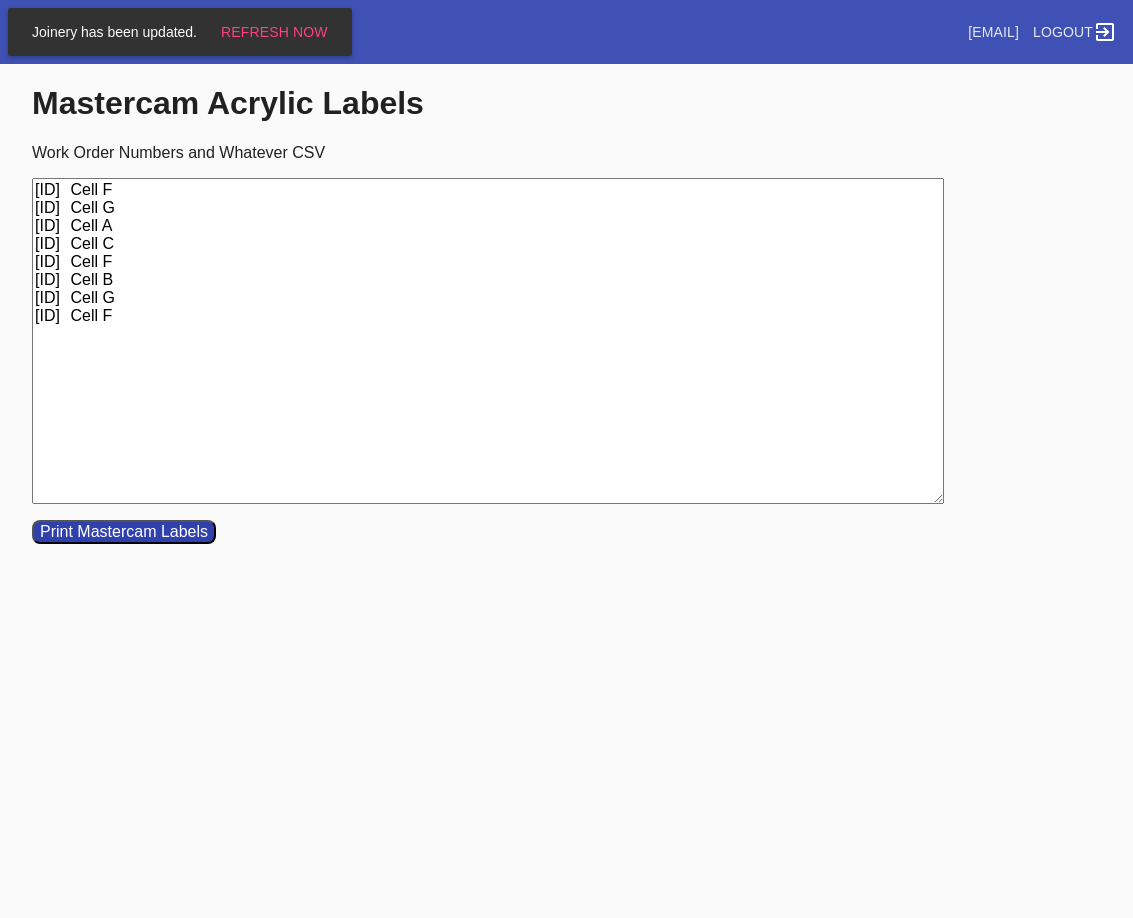 click on "[ID]	Cell F
[ID]	Cell G
[ID]	Cell A
[ID]	Cell C
[ID]	Cell F
[ID]	Cell B
[ID]	Cell G
[ID]	Cell F" at bounding box center [488, 341] 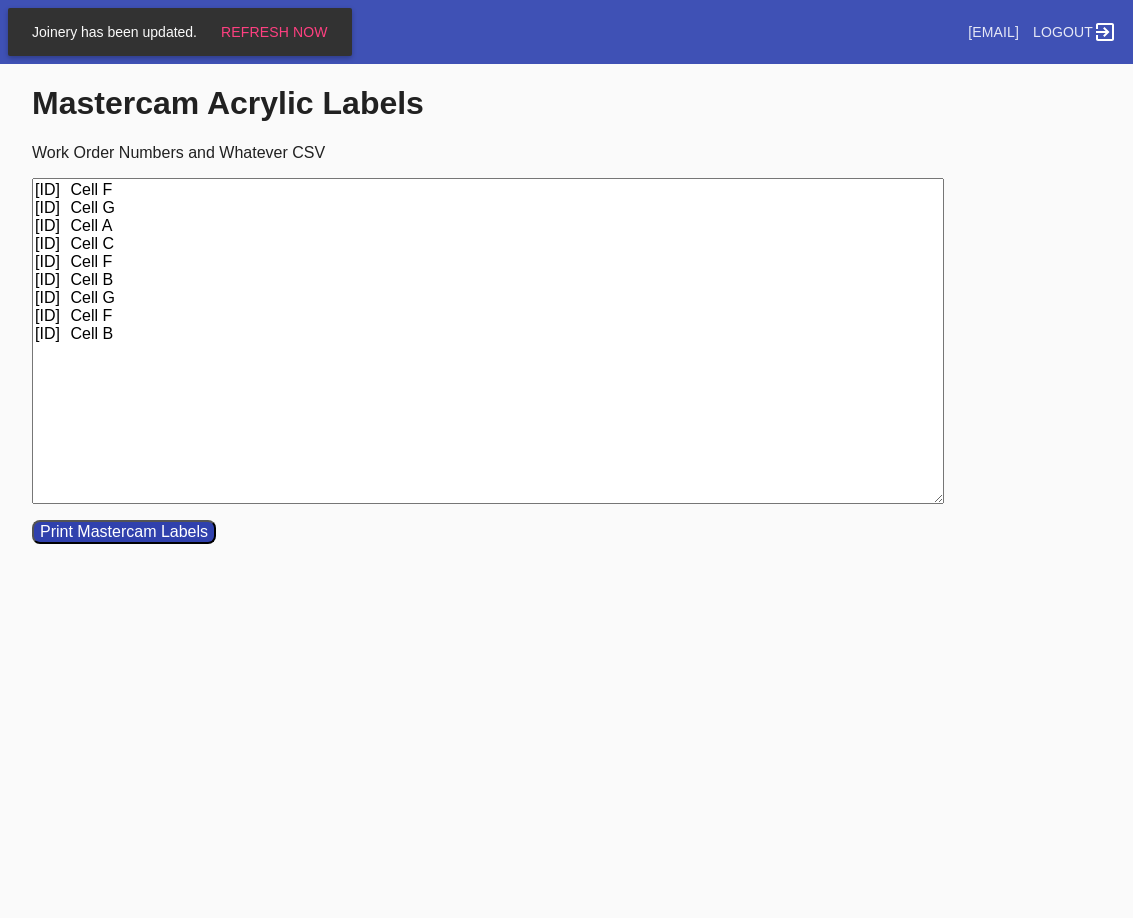 click on "[ID]	Cell F
[ID]	Cell G
[ID]	Cell A
[ID]	Cell C
[ID]	Cell F
[ID]	Cell B
[ID]	Cell G
[ID]	Cell F
[ID]	Cell B" at bounding box center [488, 341] 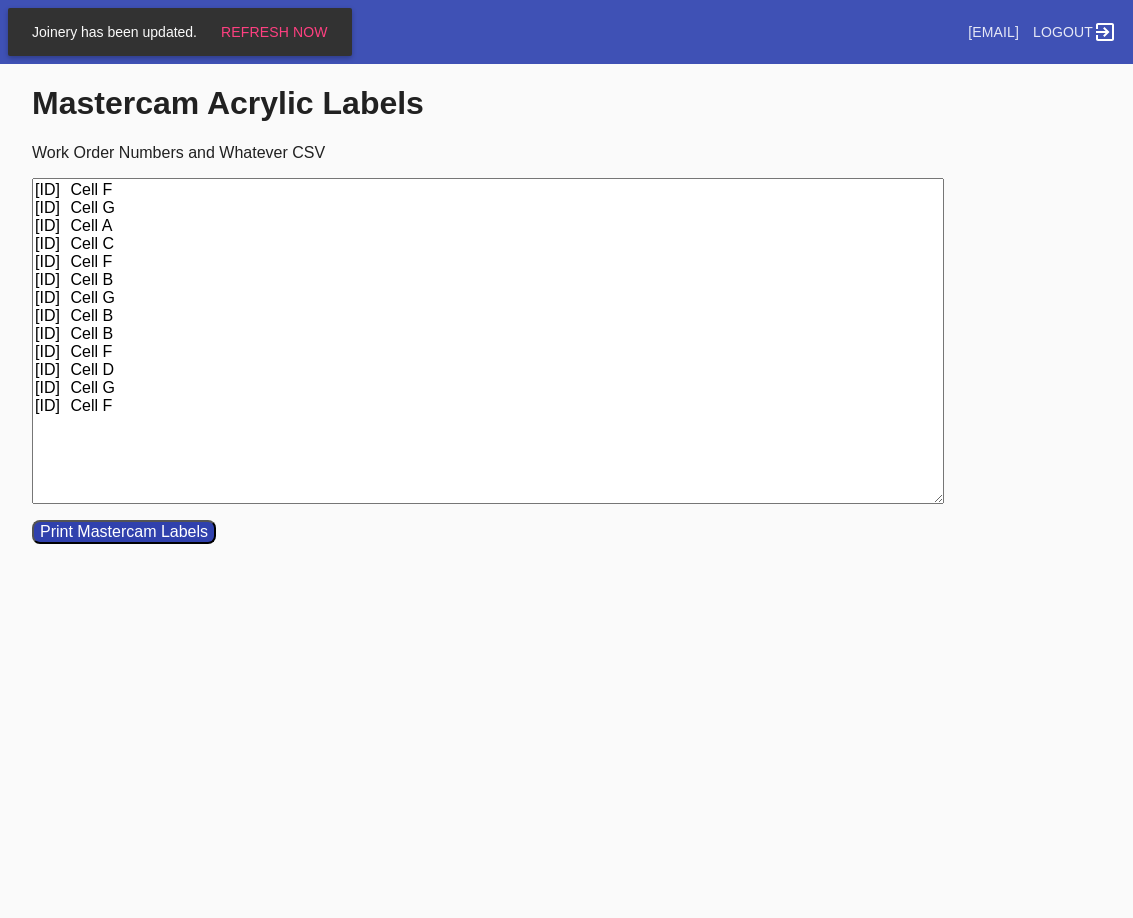 click on "[ID]	Cell F
[ID]	Cell G
[ID]	Cell A
[ID]	Cell C
[ID]	Cell F
[ID]	Cell B
[ID]	Cell G
[ID]	Cell B
[ID]	Cell B
[ID]	Cell F
[ID]	Cell D
[ID]	Cell G
[ID]	Cell F" at bounding box center (488, 341) 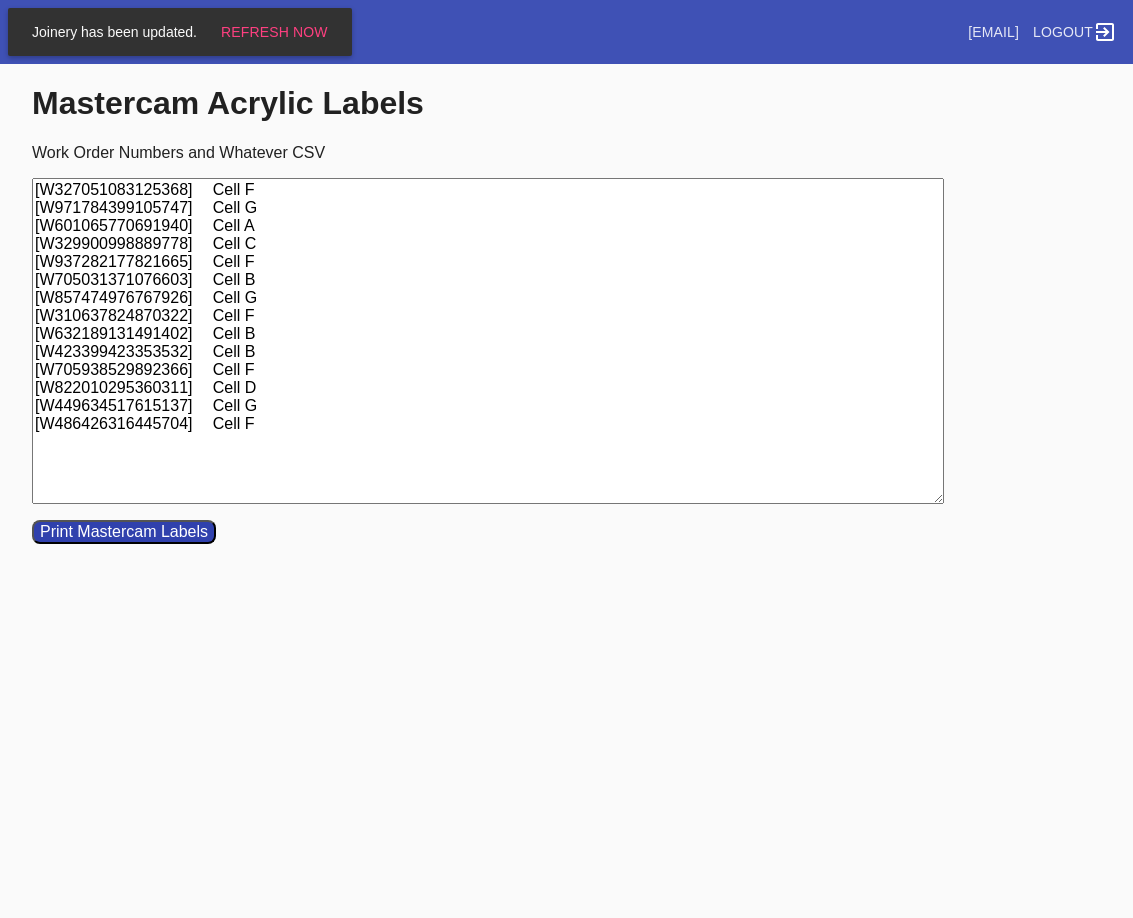 click on "[W327051083125368]	Cell F
[W971784399105747]	Cell G
[W601065770691940]	Cell A
[W329900998889778]	Cell C
[W937282177821665]	Cell F
[W705031371076603]	Cell B
[W857474976767926]	Cell G
[W310637824870322]	Cell F
[W632189131491402]	Cell B
[W423399423353532]	Cell B
[W705938529892366]	Cell F
[W822010295360311]	Cell D
[W449634517615137]	Cell G
[W486426316445704]	Cell F" at bounding box center [488, 341] 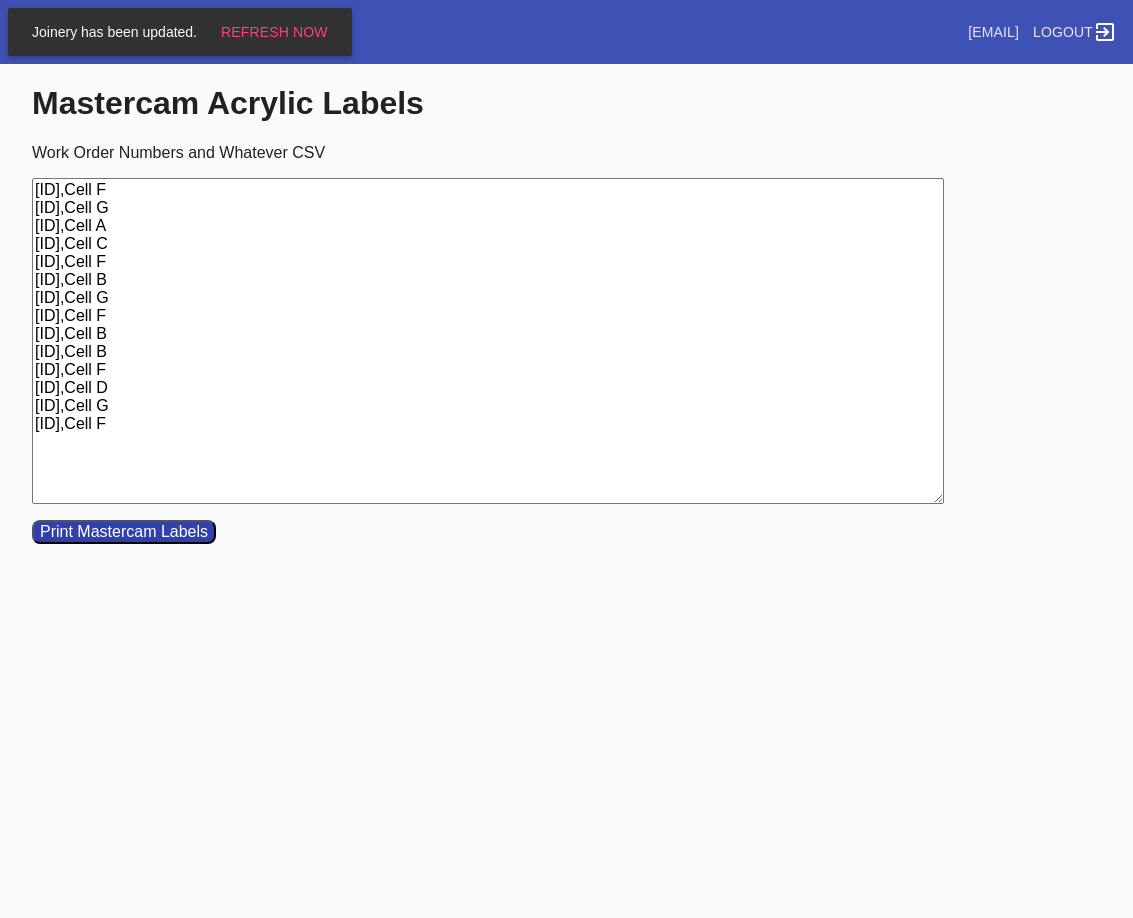 type on "[ID],Cell F
[ID],Cell G
[ID],Cell A
[ID],Cell C
[ID],Cell F
[ID],Cell B
[ID],Cell G
[ID],Cell F
[ID],Cell B
[ID],Cell B
[ID],Cell F
[ID],Cell D
[ID],Cell G
[ID],Cell F" 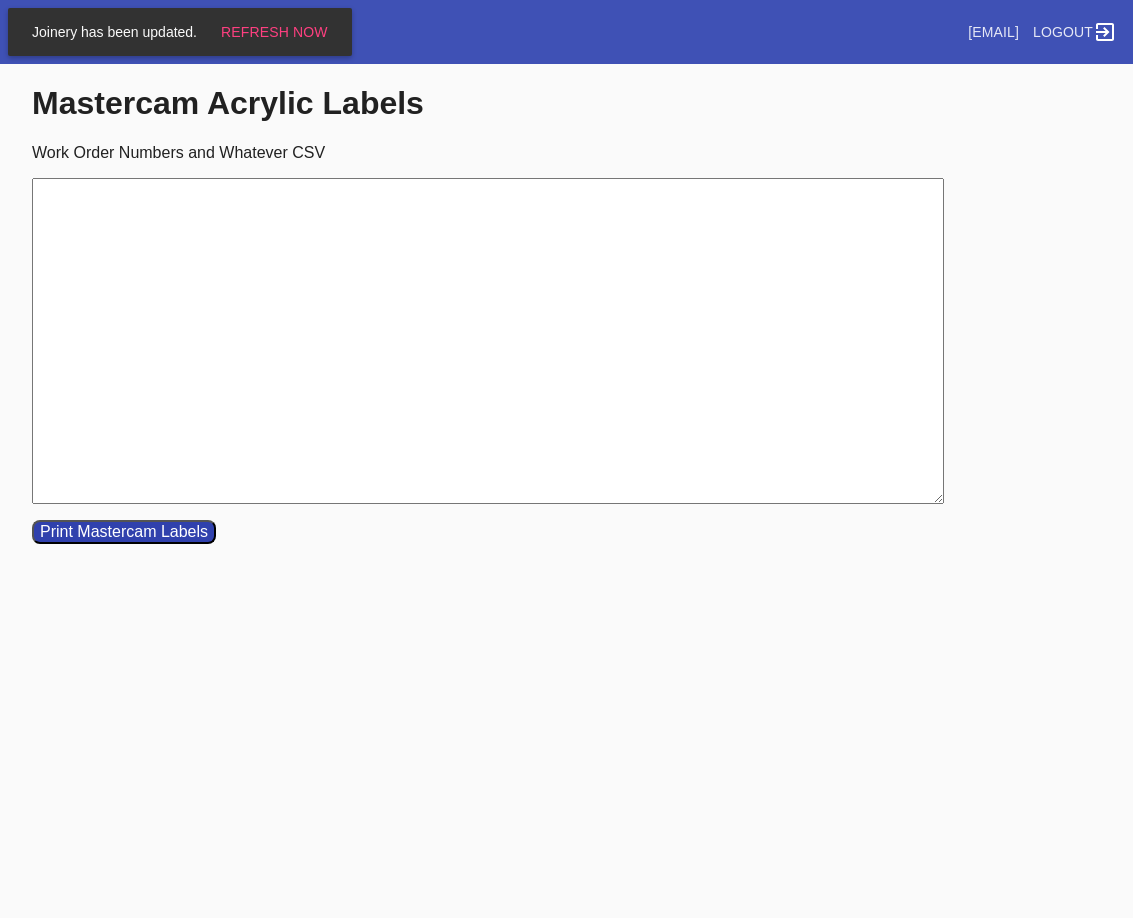 click on "Work Order Numbers and Whatever CSV" at bounding box center [488, 341] 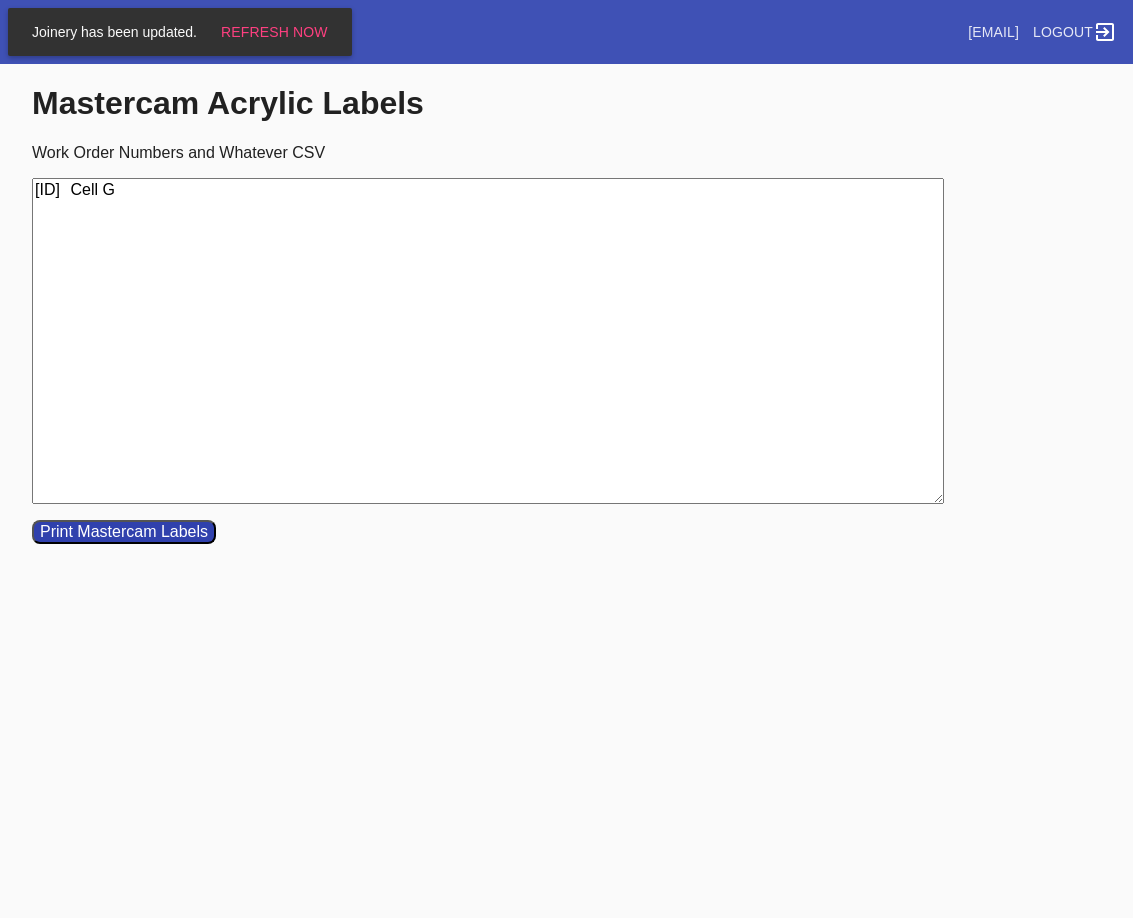 click on "[ID]	Cell G" at bounding box center (488, 341) 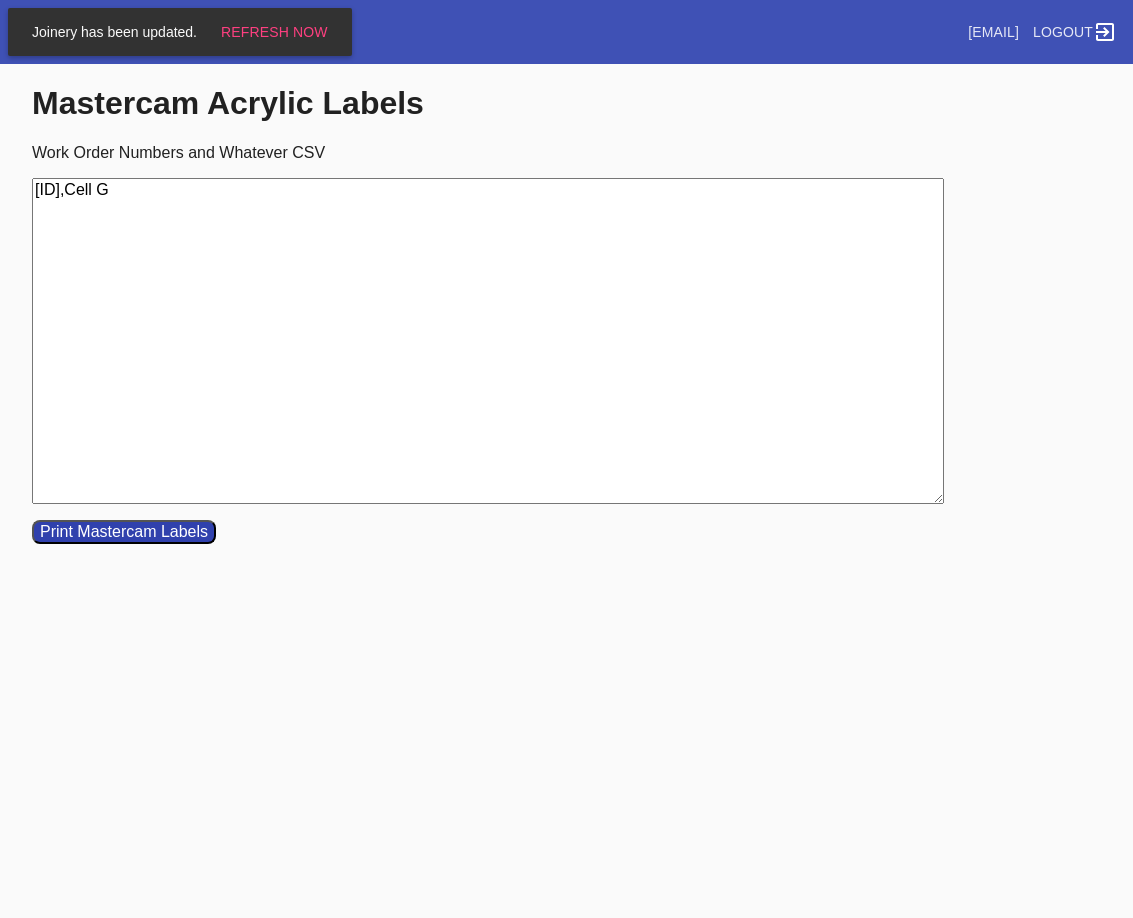 type on "[ID],Cell G" 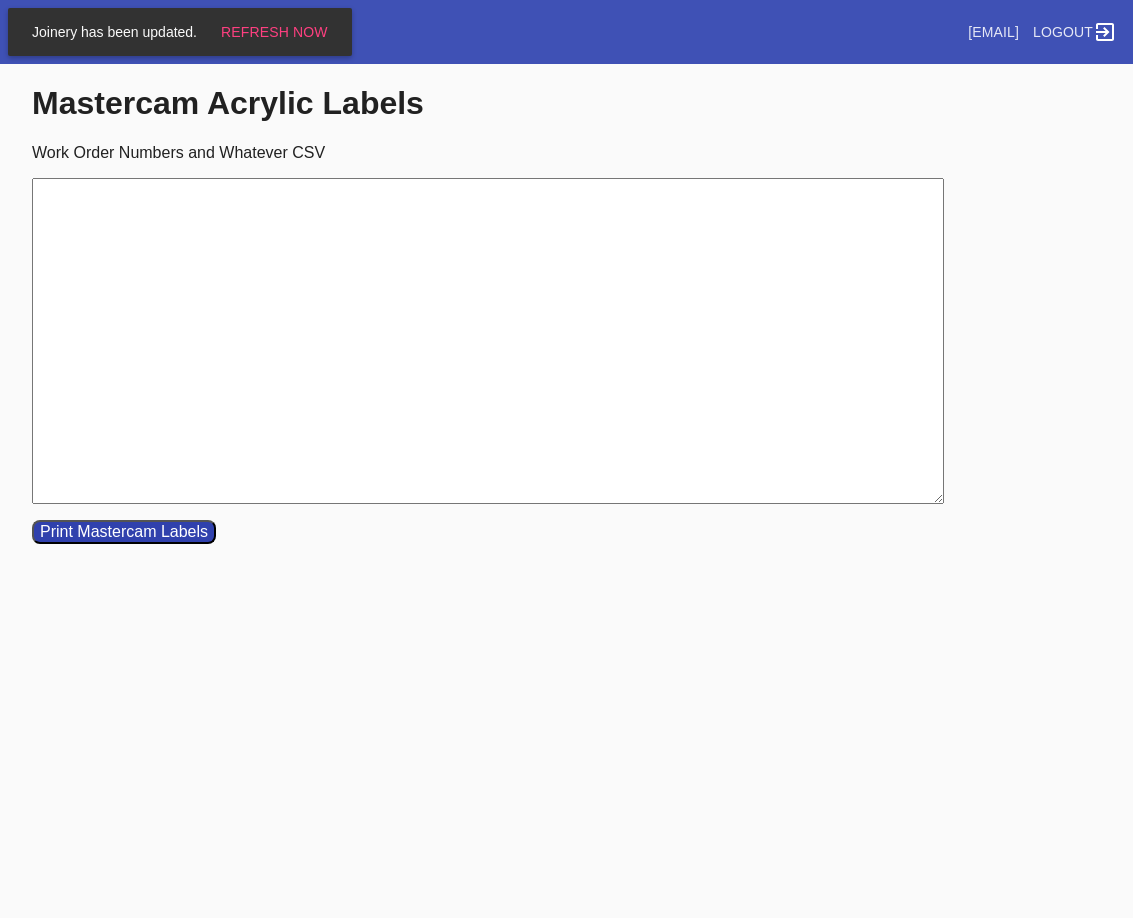 click on "Work Order Numbers and Whatever CSV" at bounding box center [488, 341] 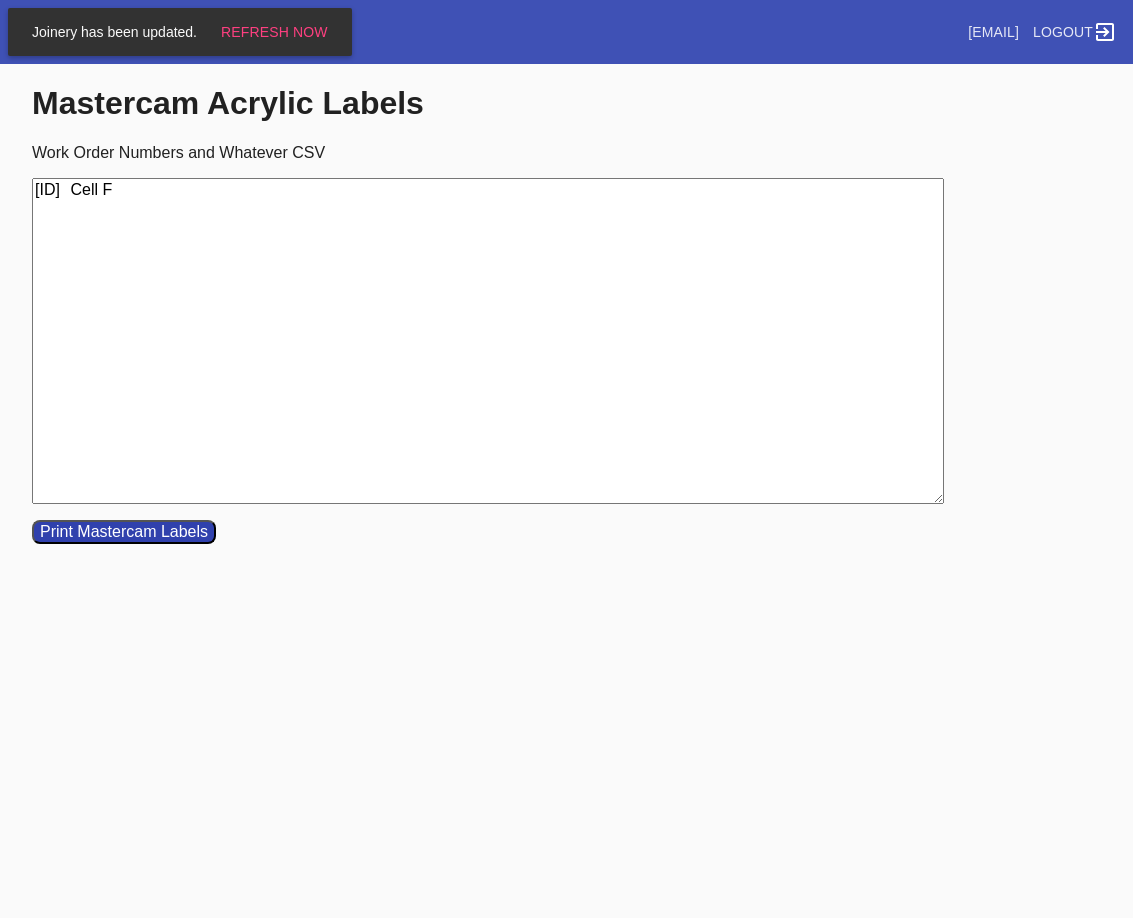 click on "[ID]	Cell F" at bounding box center [488, 341] 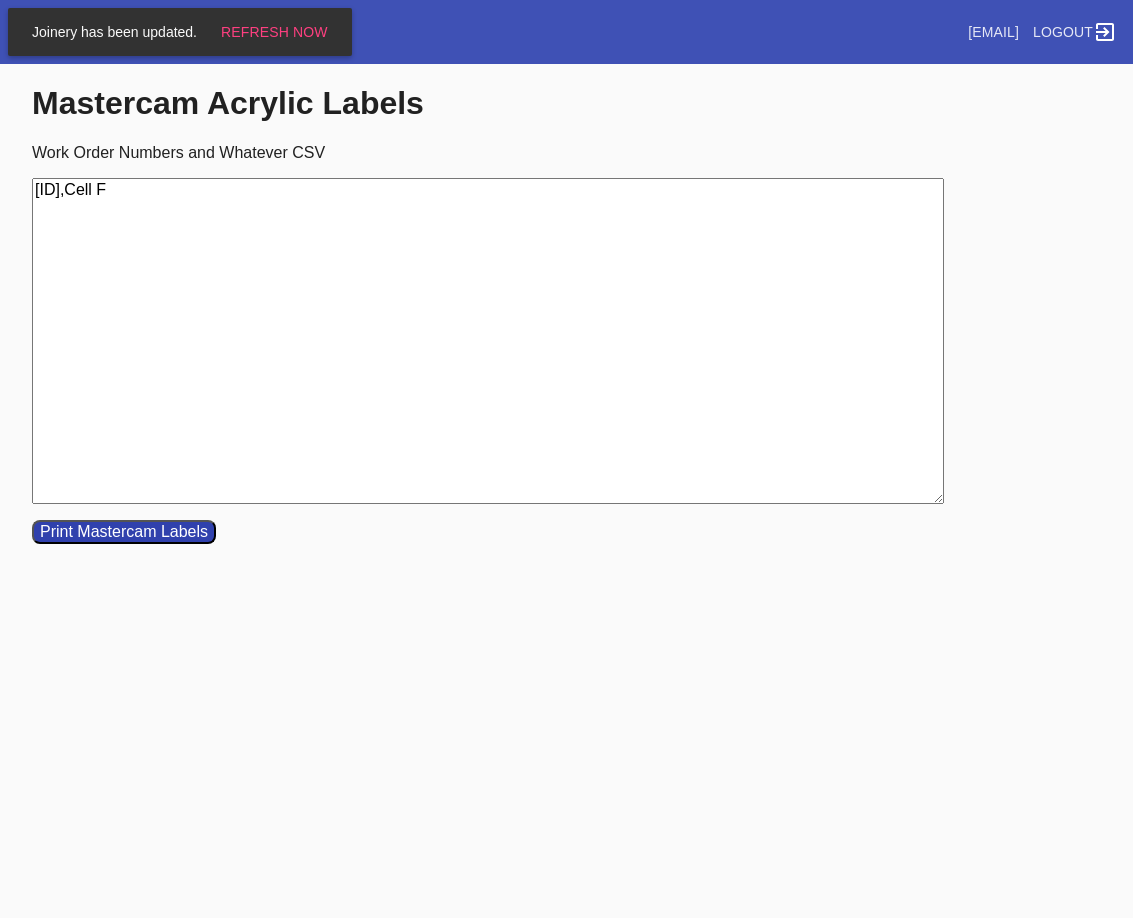 click on "[ID],Cell F" at bounding box center [488, 341] 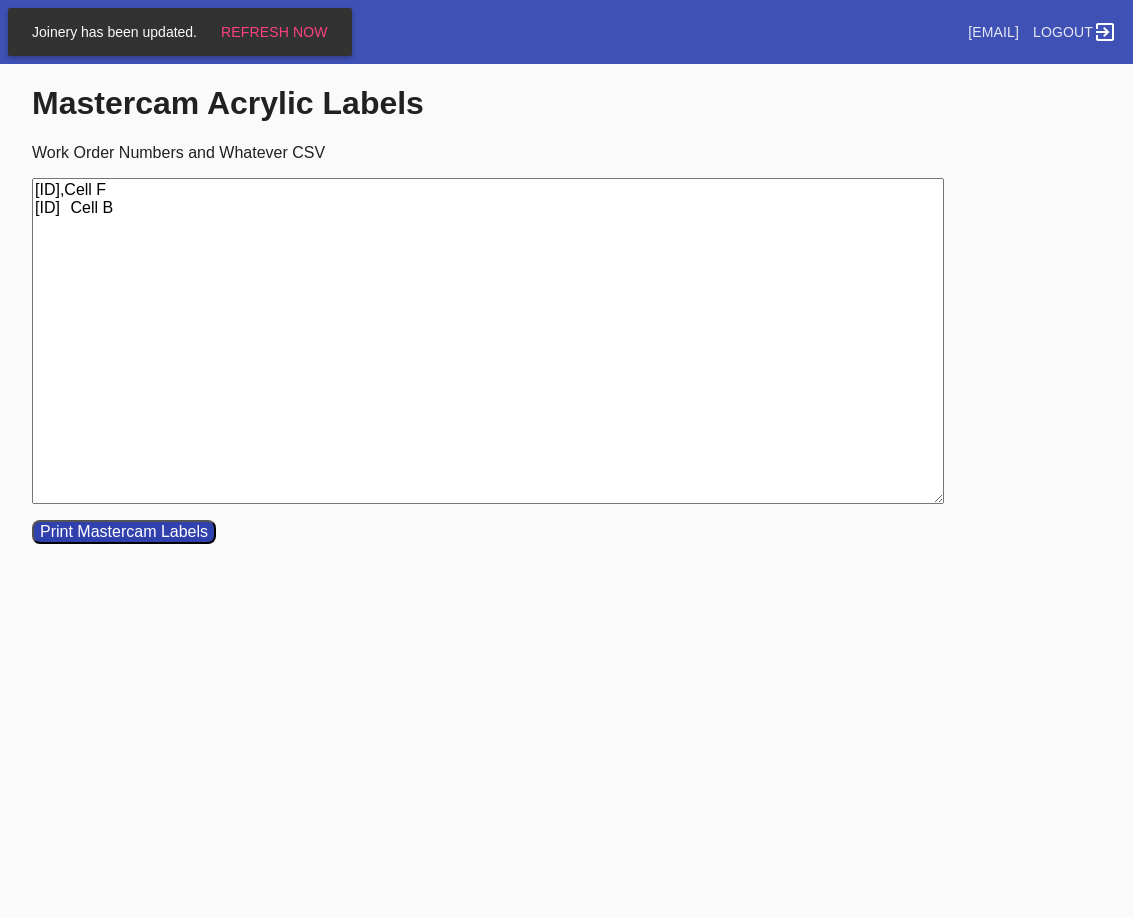 click on "[ID],Cell F
[ID]	Cell B" at bounding box center (488, 341) 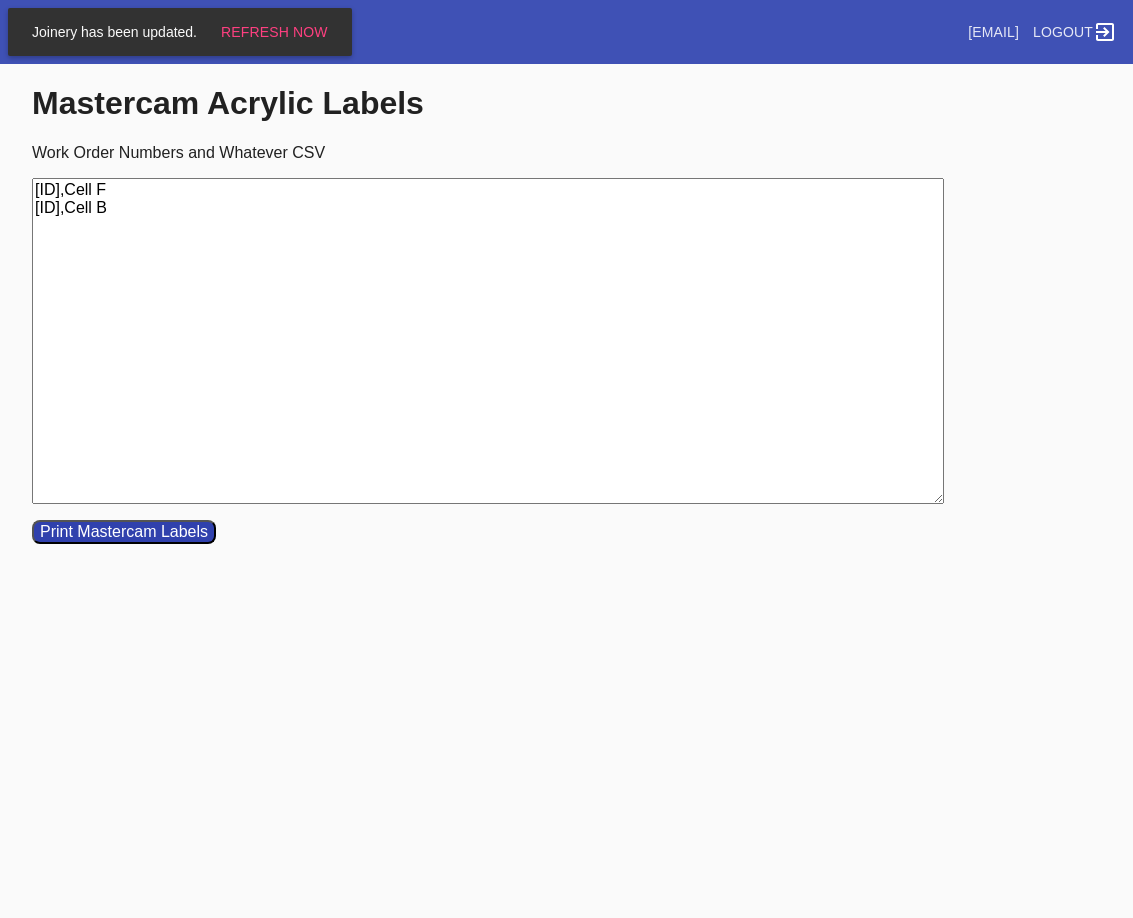 click on "[ID],Cell F
[ID],Cell B" at bounding box center [488, 341] 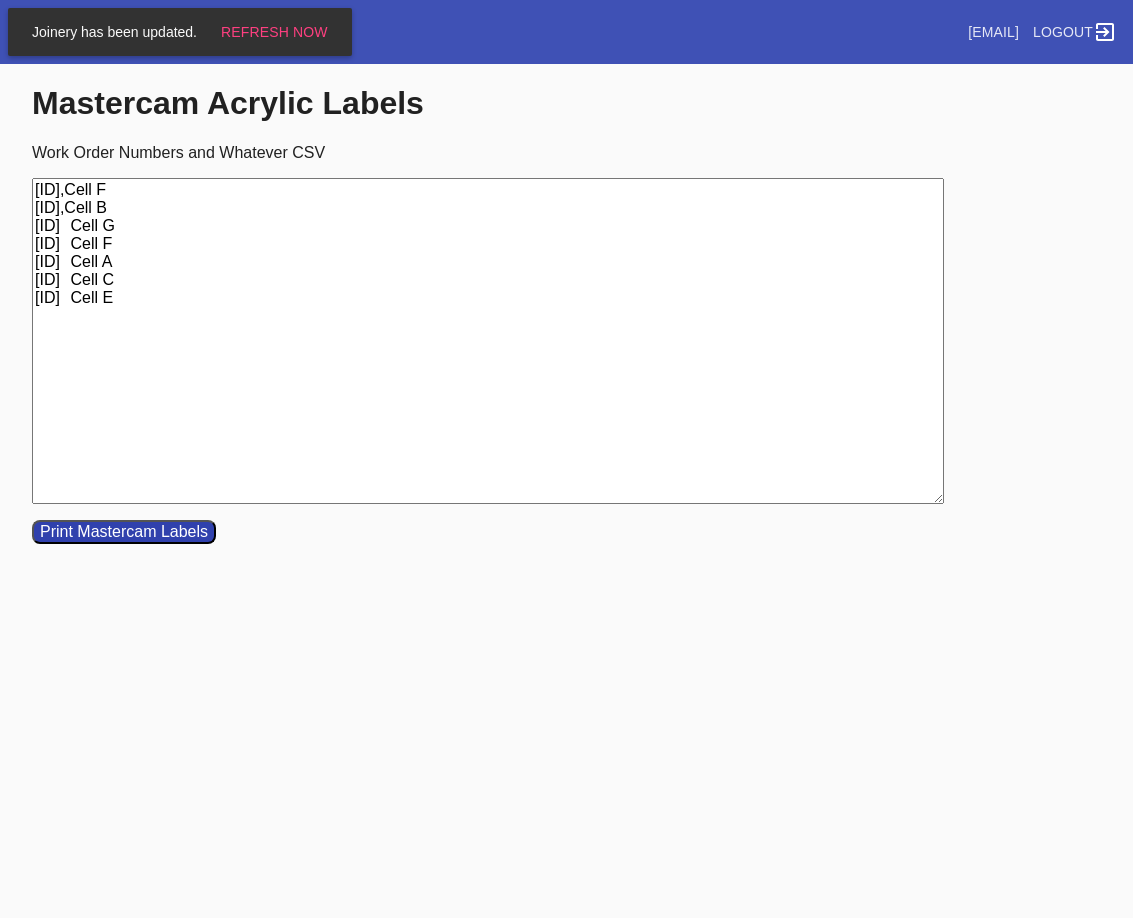 click on "[ID],Cell F
[ID],Cell B
[ID]	Cell G
[ID]	Cell F
[ID]	Cell A
[ID]	Cell C
[ID]	Cell E" at bounding box center (488, 341) 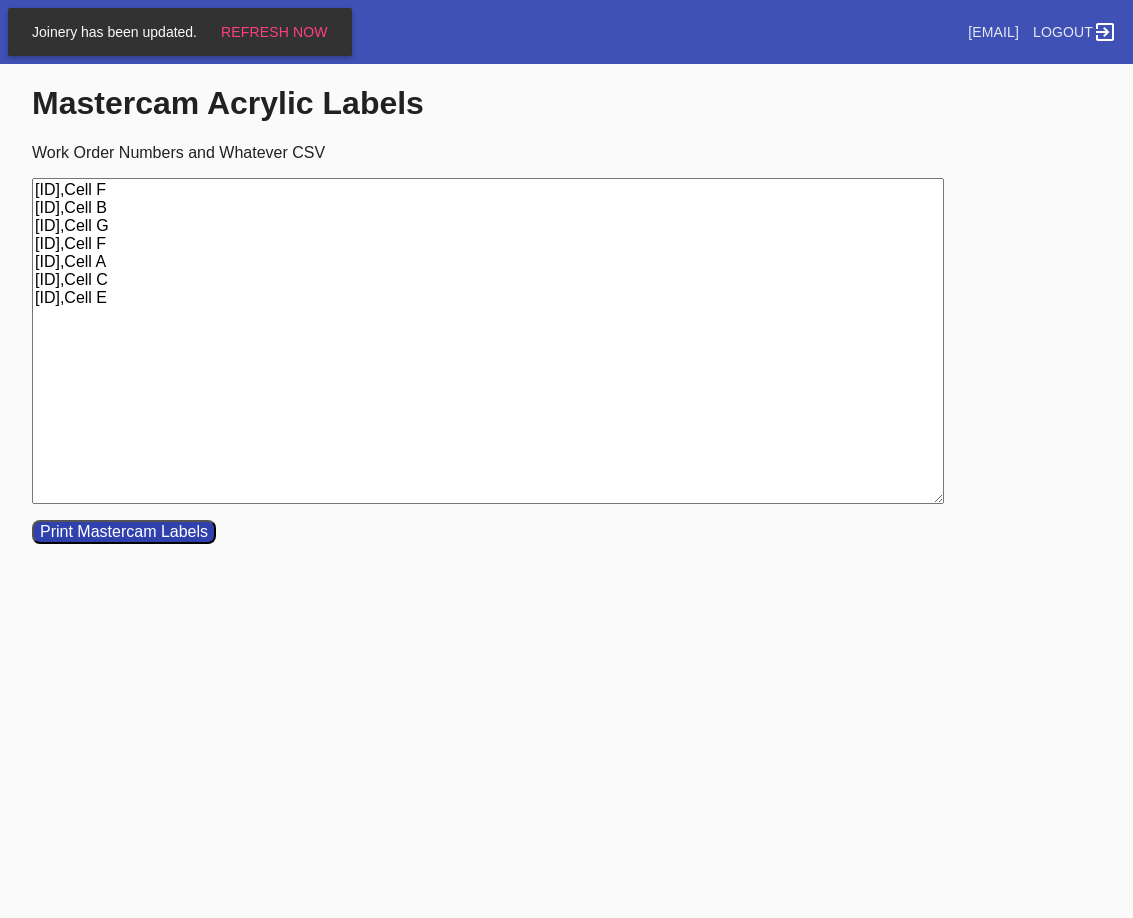 click on "[ID],Cell F
[ID],Cell B
[ID],Cell G
[ID],Cell F
[ID],Cell A
[ID],Cell C
[ID],Cell E" at bounding box center (488, 341) 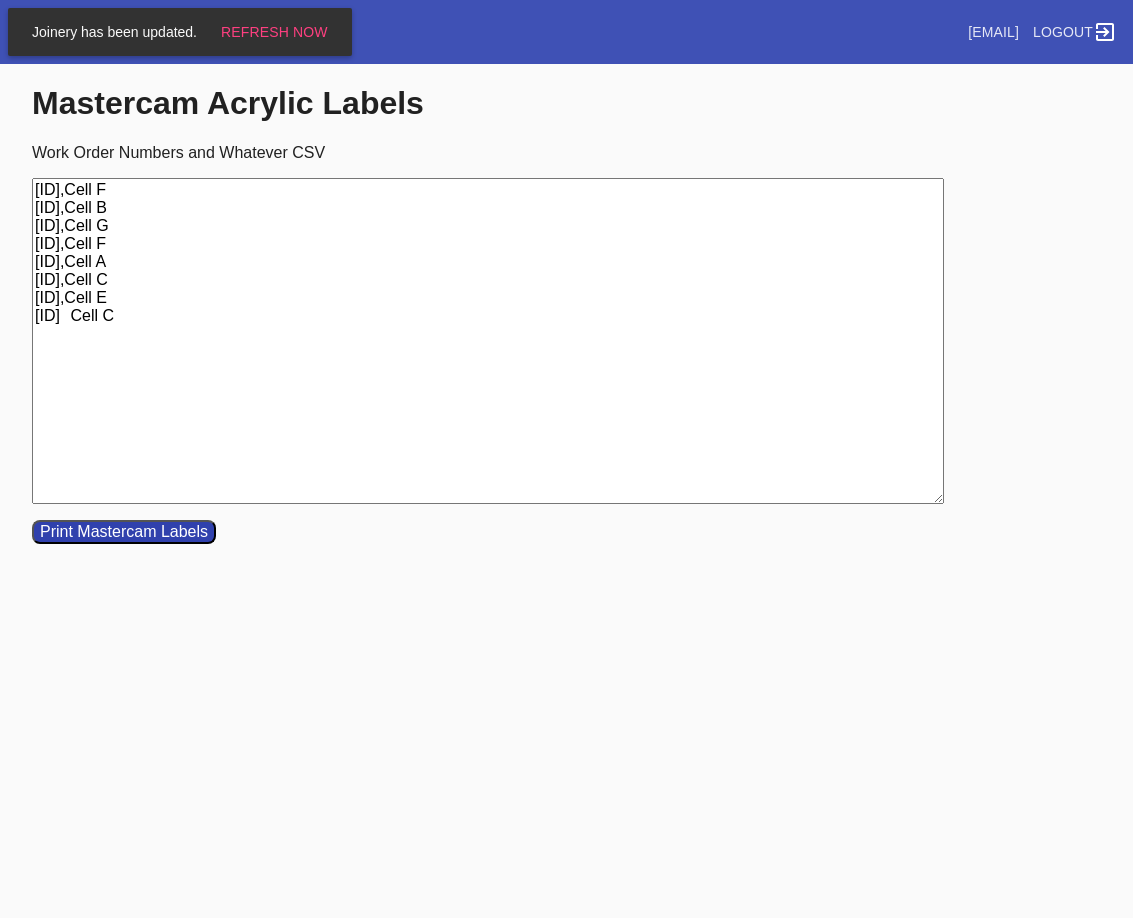 click on "[ID],Cell F
[ID],Cell B
[ID],Cell G
[ID],Cell F
[ID],Cell A
[ID],Cell C
[ID],Cell E
[ID]	Cell C" at bounding box center [488, 341] 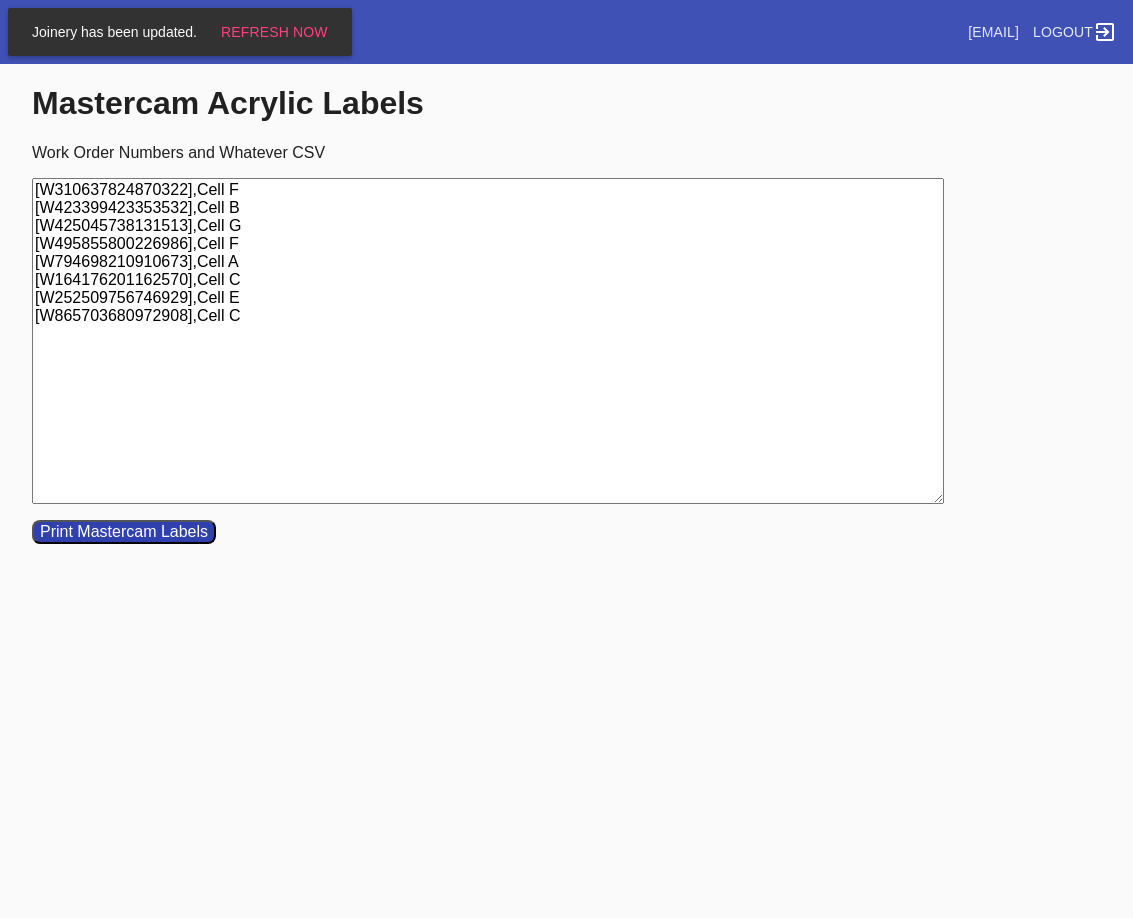 type on "[W310637824870322],Cell F
[W423399423353532],Cell B
[W425045738131513],Cell G
[W495855800226986],Cell F
[W794698210910673],Cell A
[W164176201162570],Cell C
[W252509756746929],Cell E
[W865703680972908],Cell C" 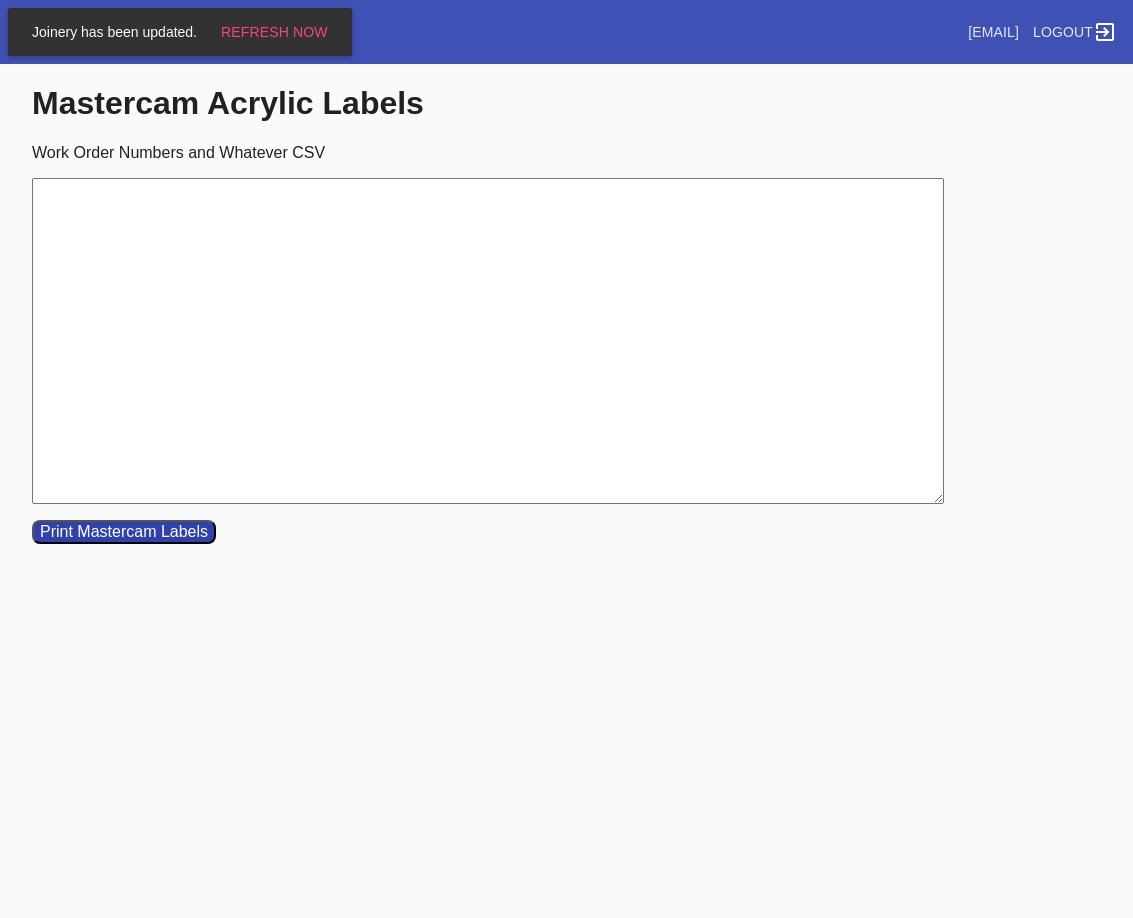 click on "Work Order Numbers and Whatever CSV" at bounding box center [488, 341] 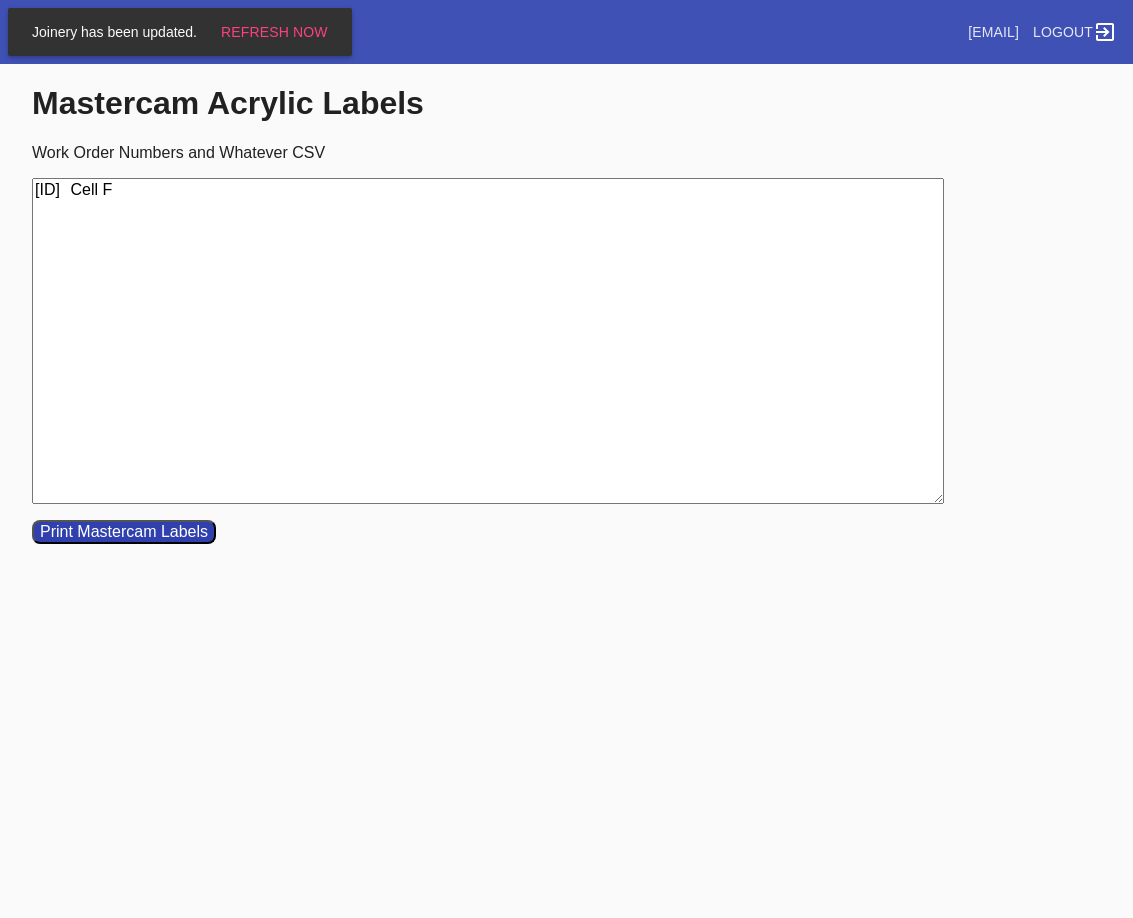 click on "[ID]	Cell F" at bounding box center (488, 341) 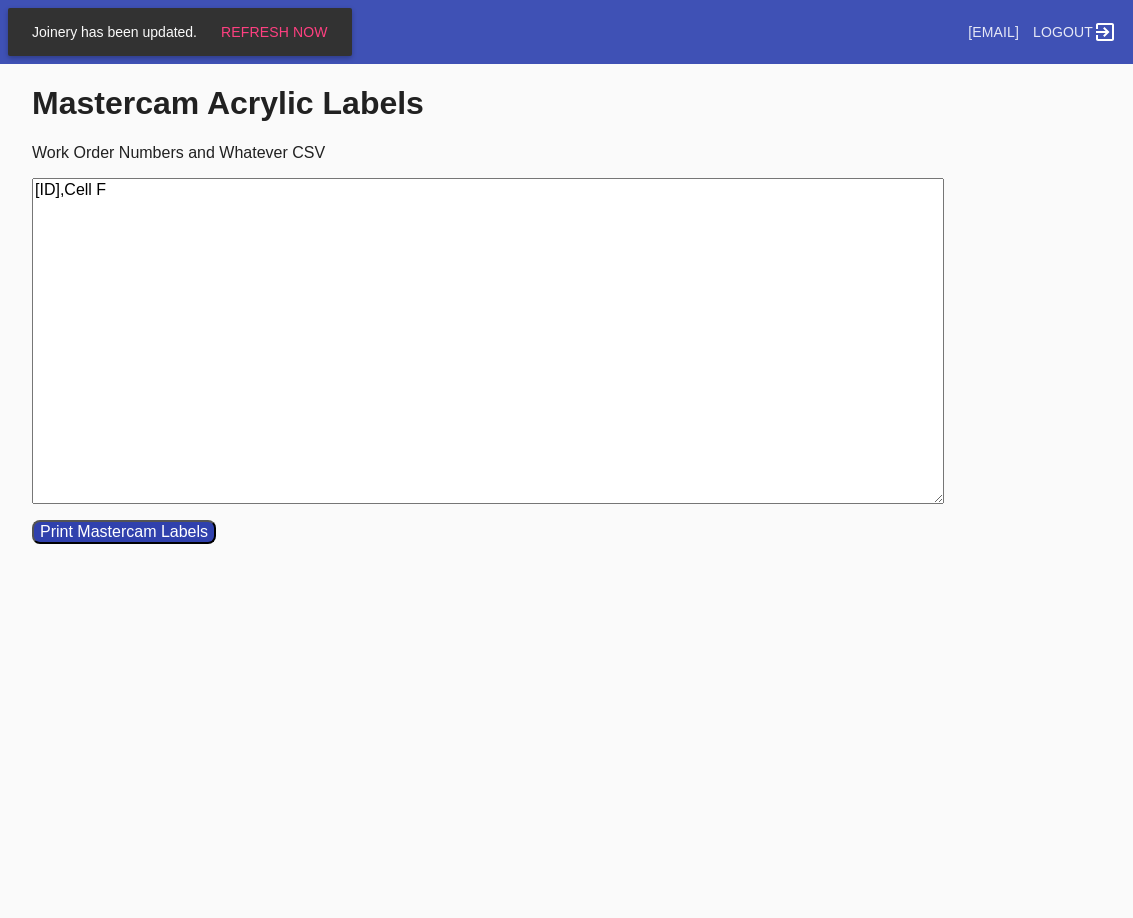 click on "[ID],Cell F" at bounding box center [488, 341] 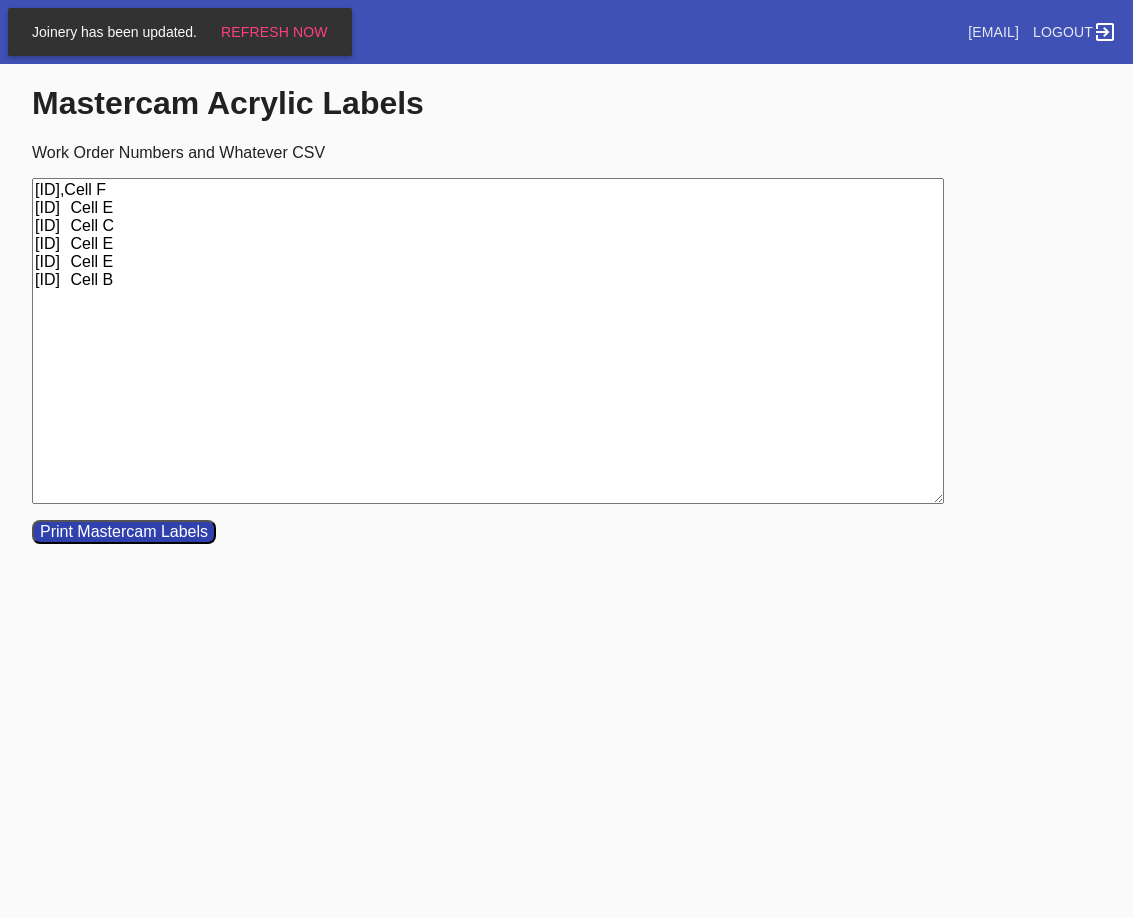 click on "[ID],Cell F
[ID]	Cell E
[ID]	Cell C
[ID]	Cell E
[ID]	Cell E
[ID]	Cell B" at bounding box center [488, 341] 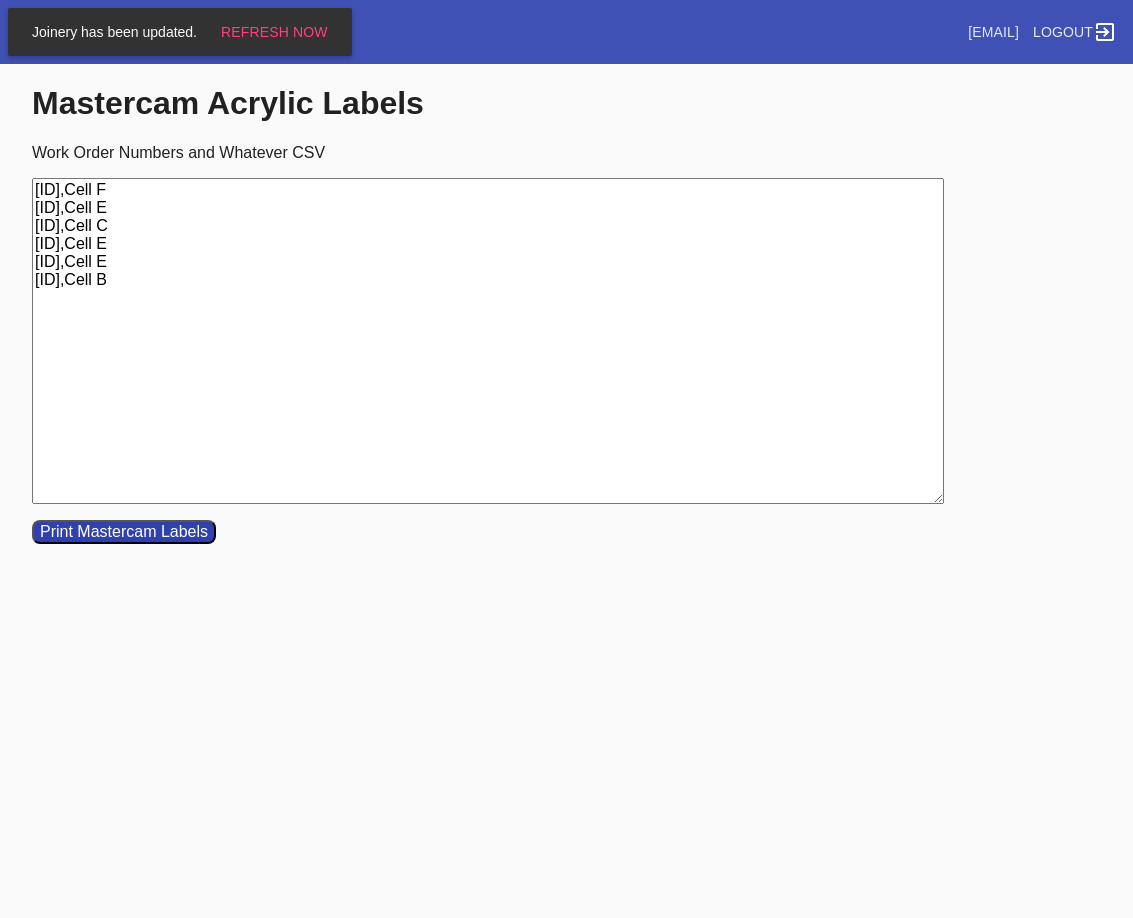 type on "[ID],Cell F
[ID],Cell E
[ID],Cell C
[ID],Cell E
[ID],Cell E
[ID],Cell B" 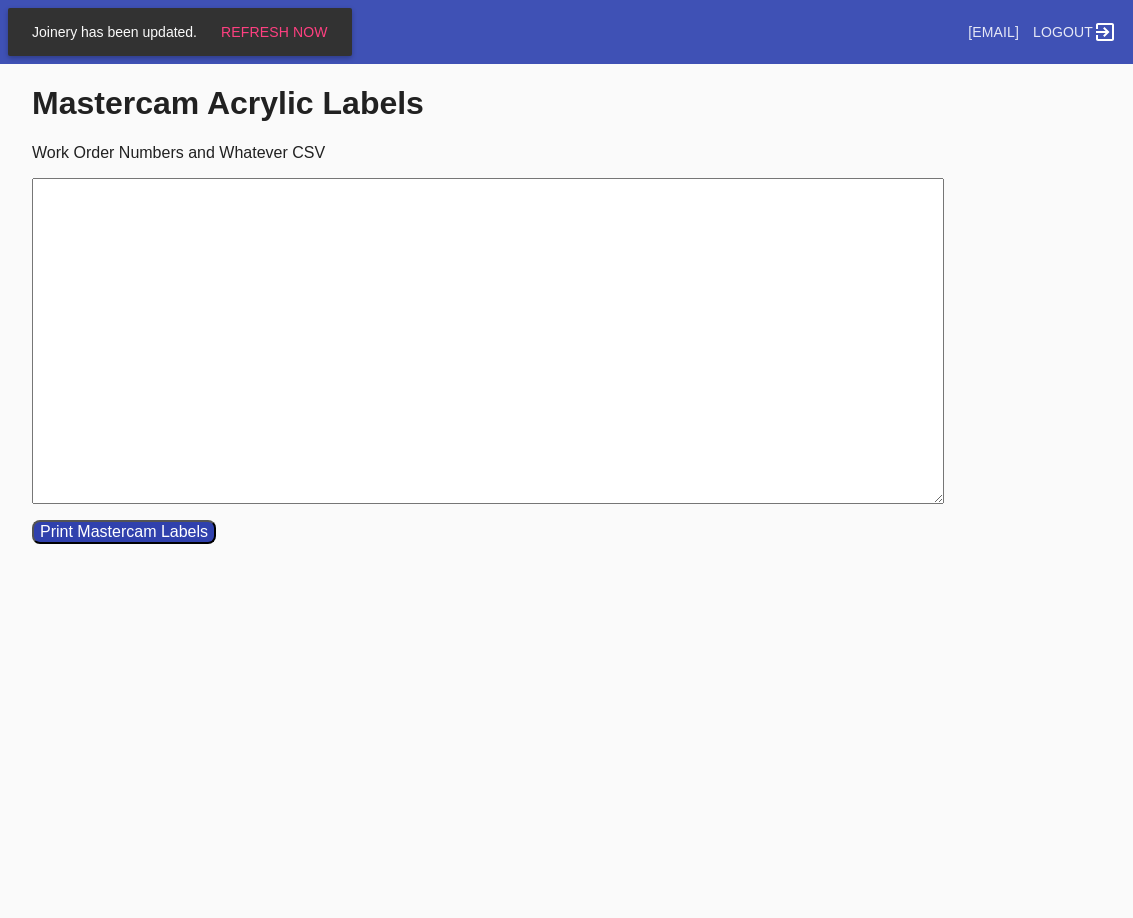 type 